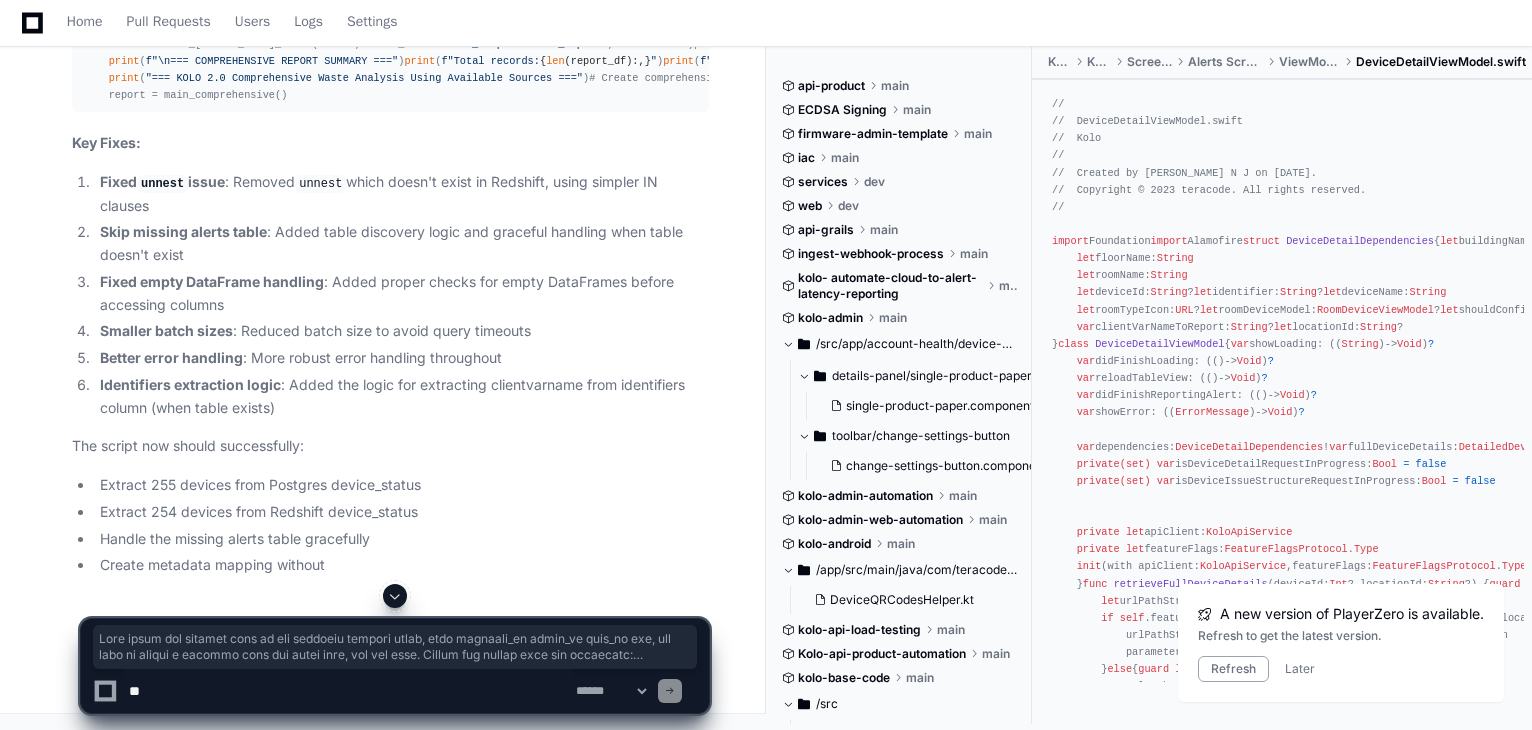 scroll, scrollTop: 128991, scrollLeft: 0, axis: vertical 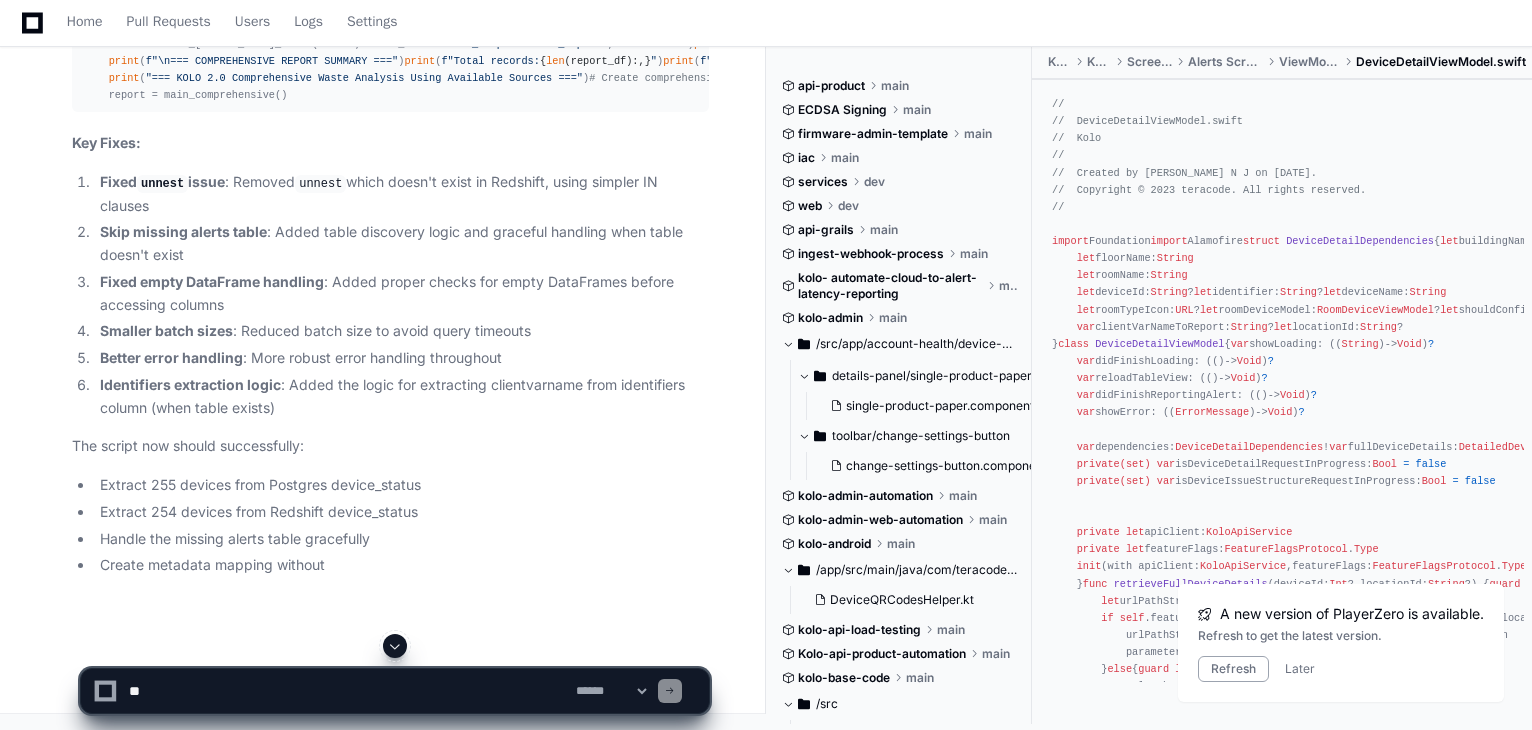 click 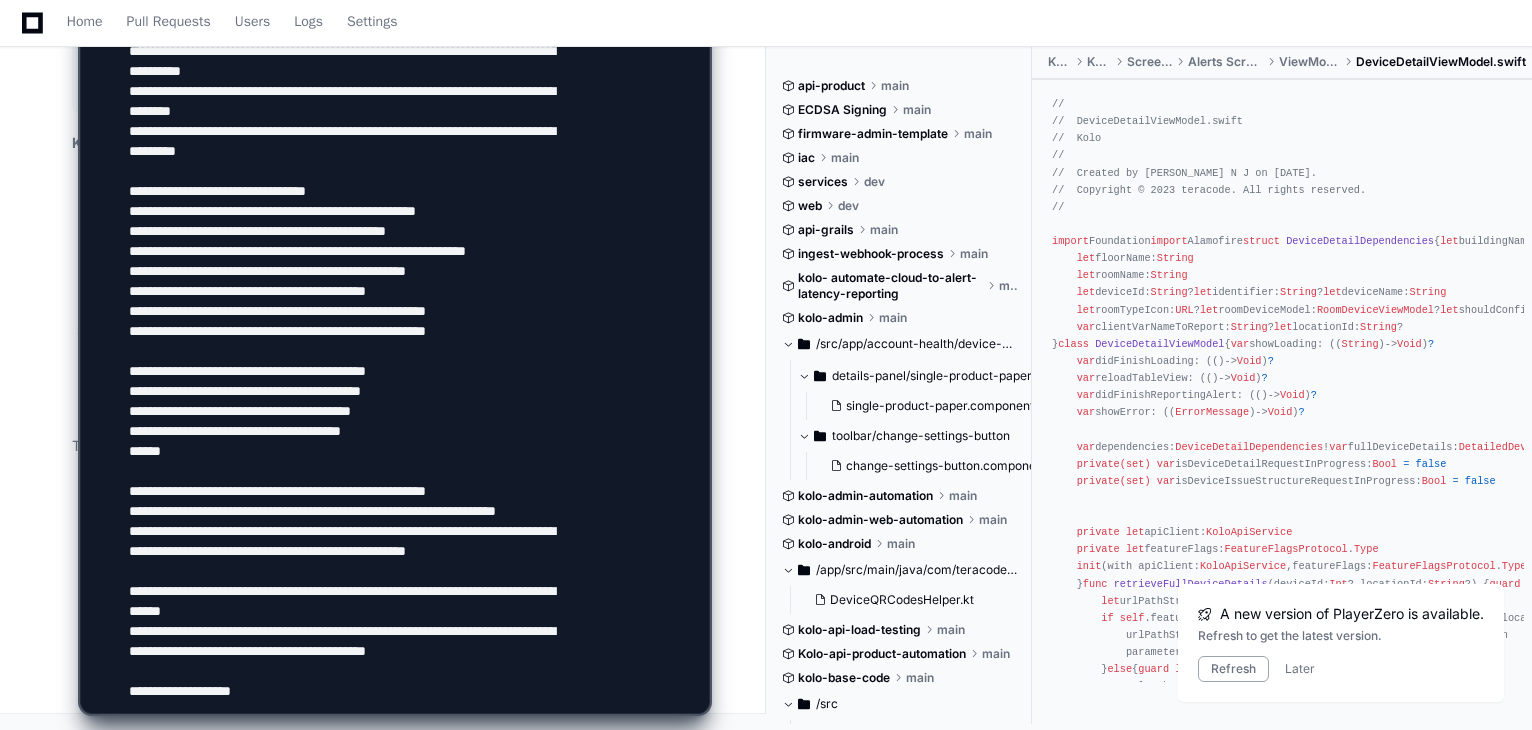 scroll, scrollTop: 2306, scrollLeft: 0, axis: vertical 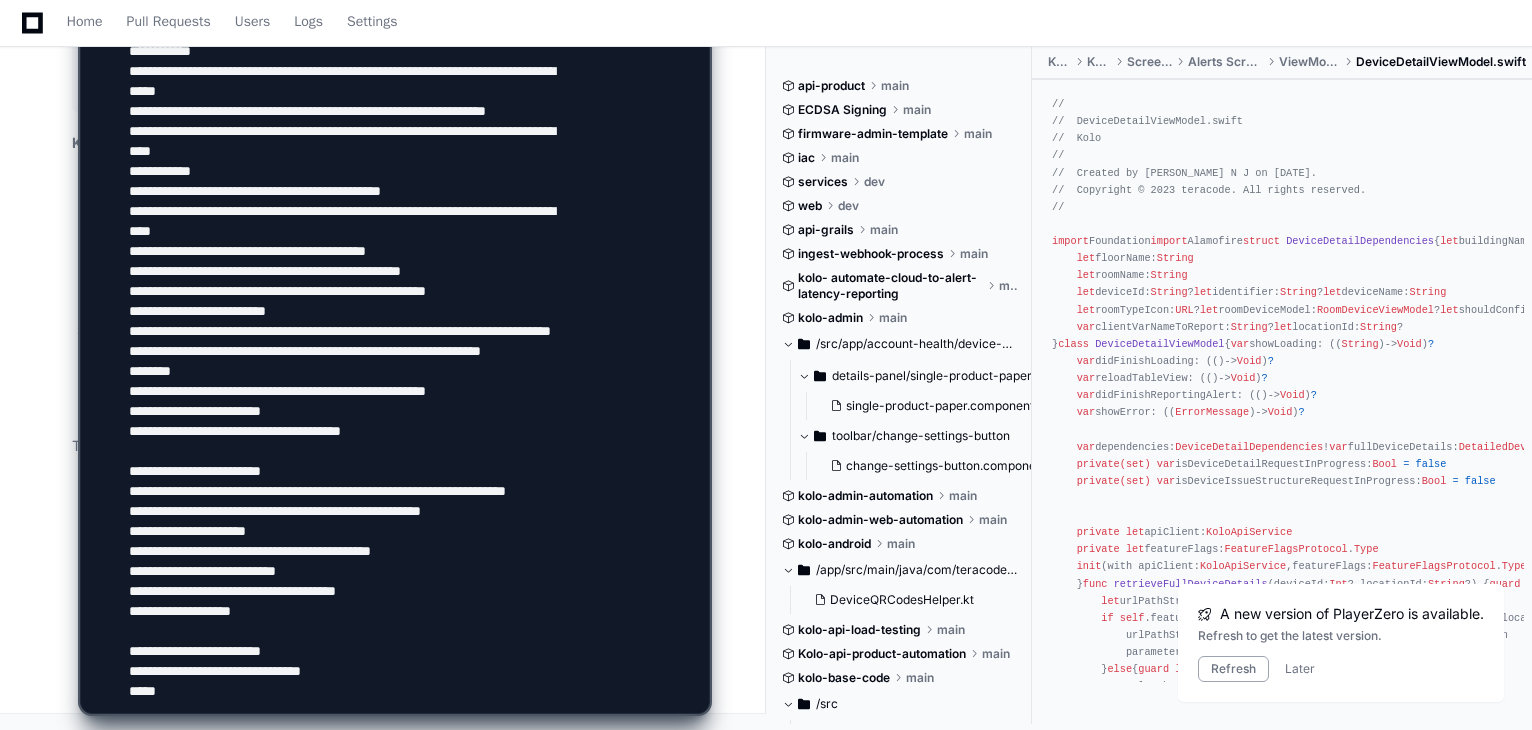 paste on "**********" 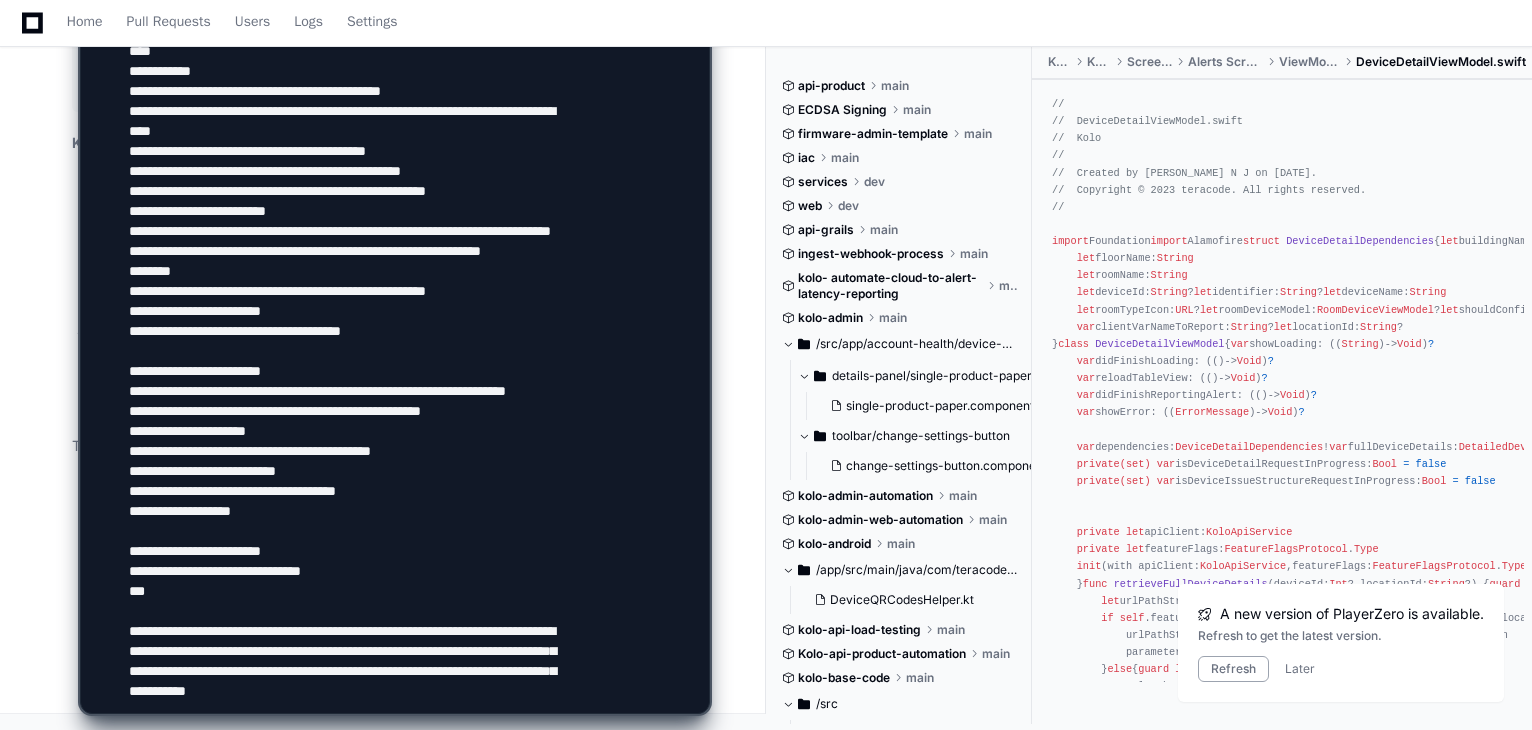 scroll, scrollTop: 2386, scrollLeft: 0, axis: vertical 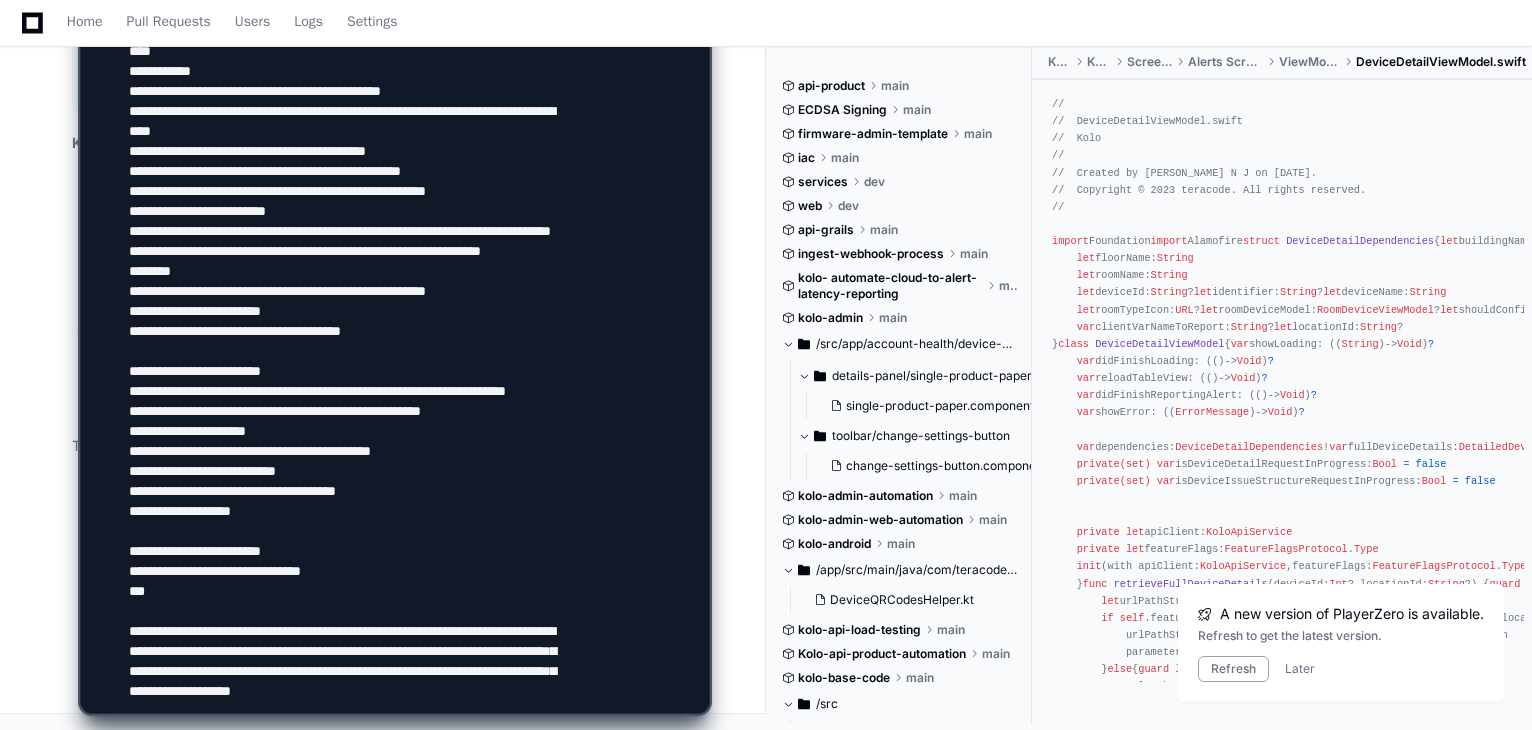 type on "**********" 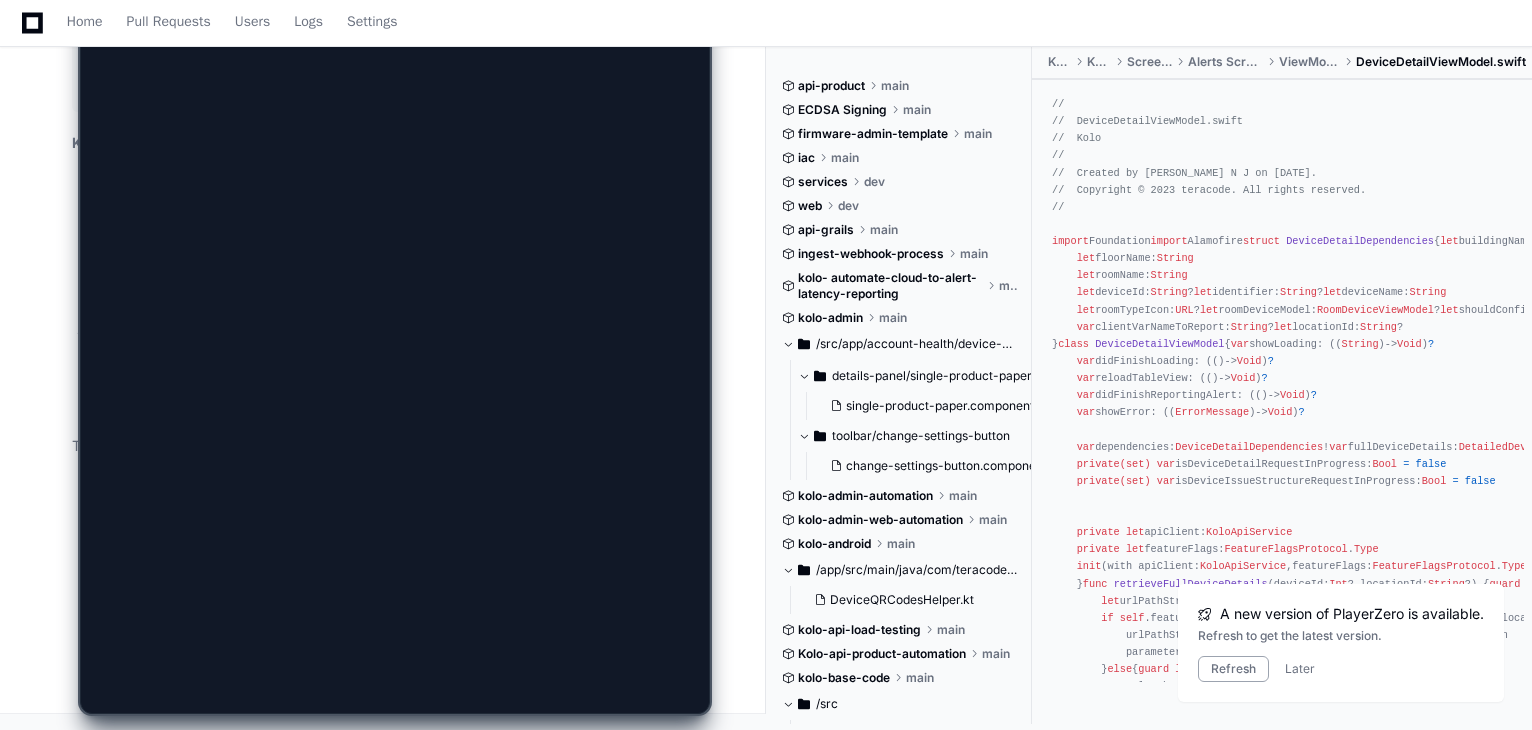 scroll, scrollTop: 0, scrollLeft: 0, axis: both 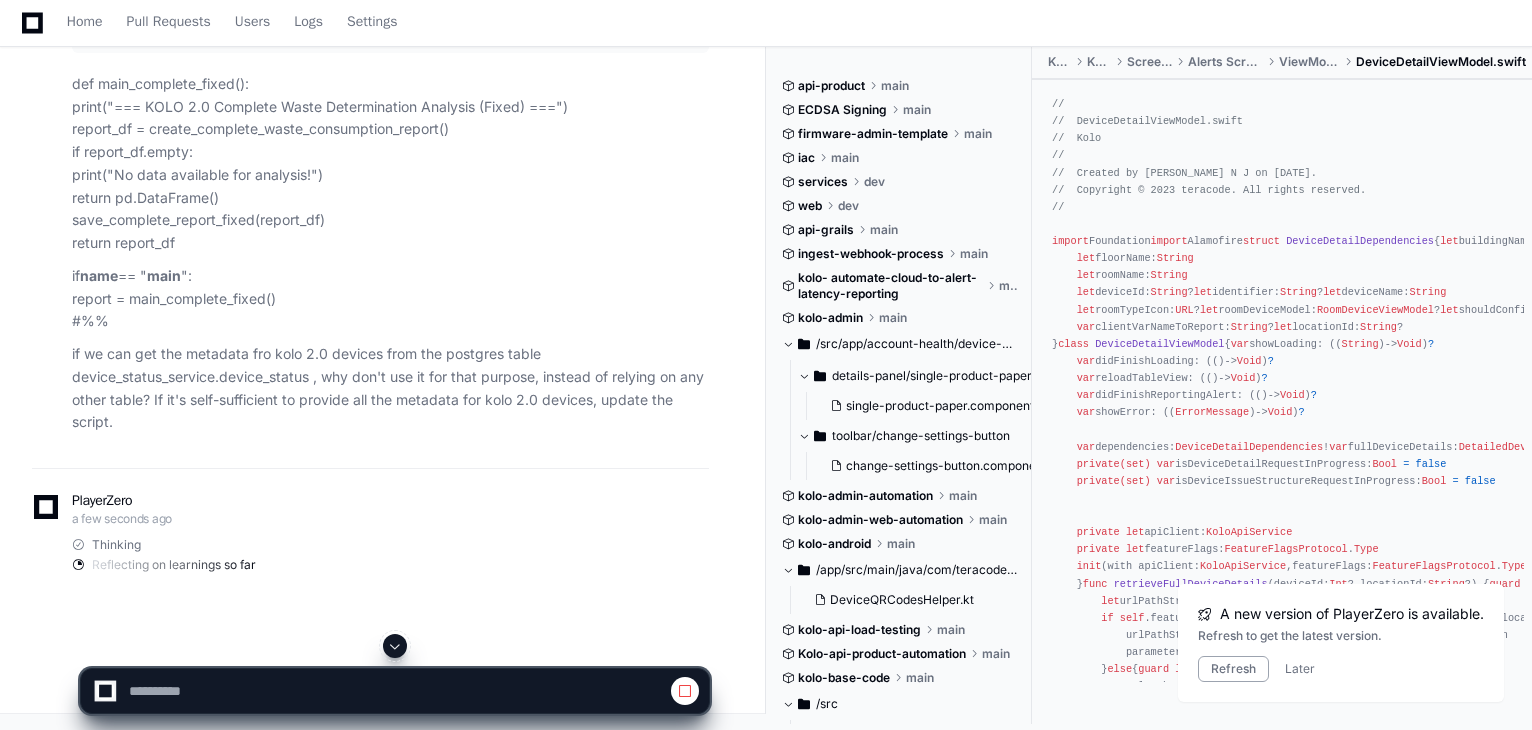 click 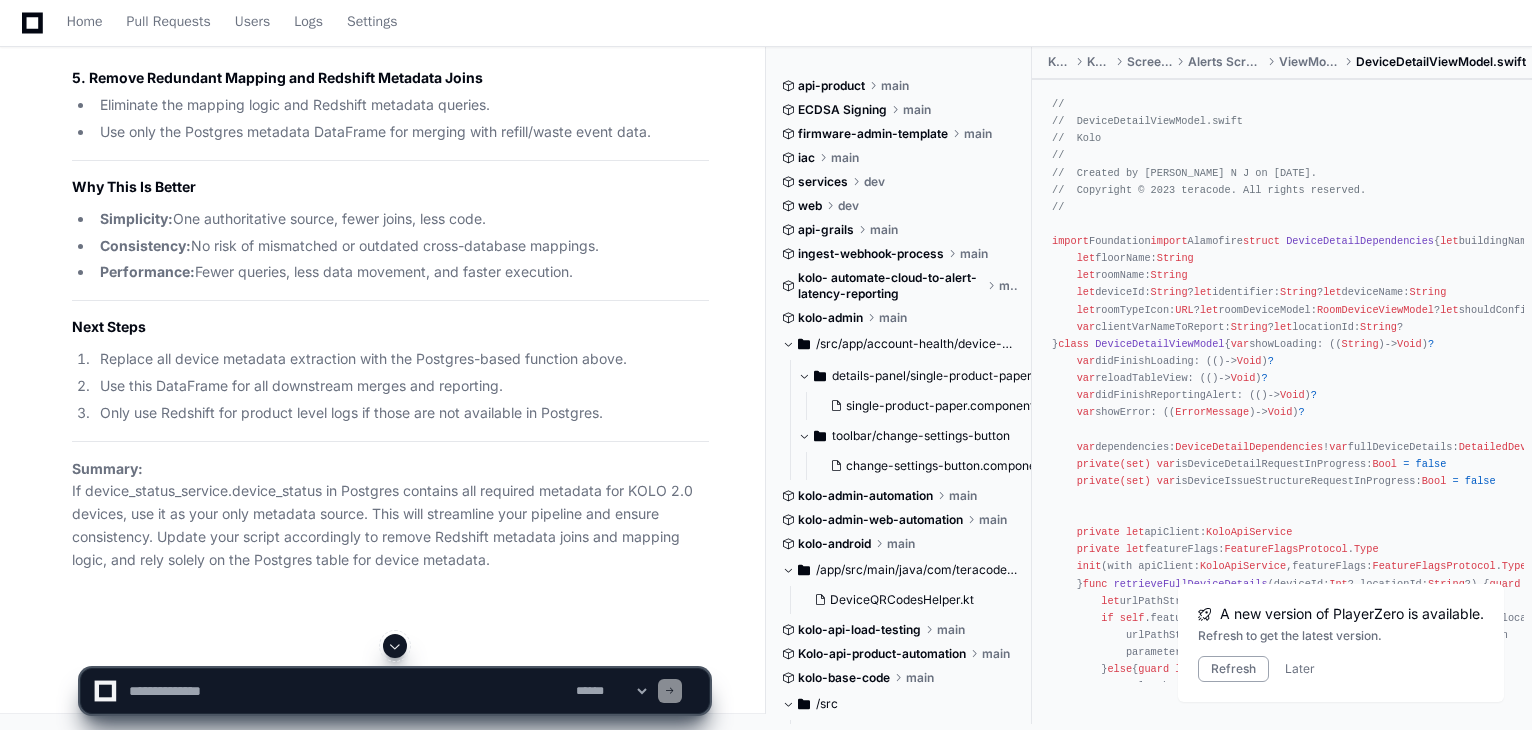 scroll, scrollTop: 187631, scrollLeft: 0, axis: vertical 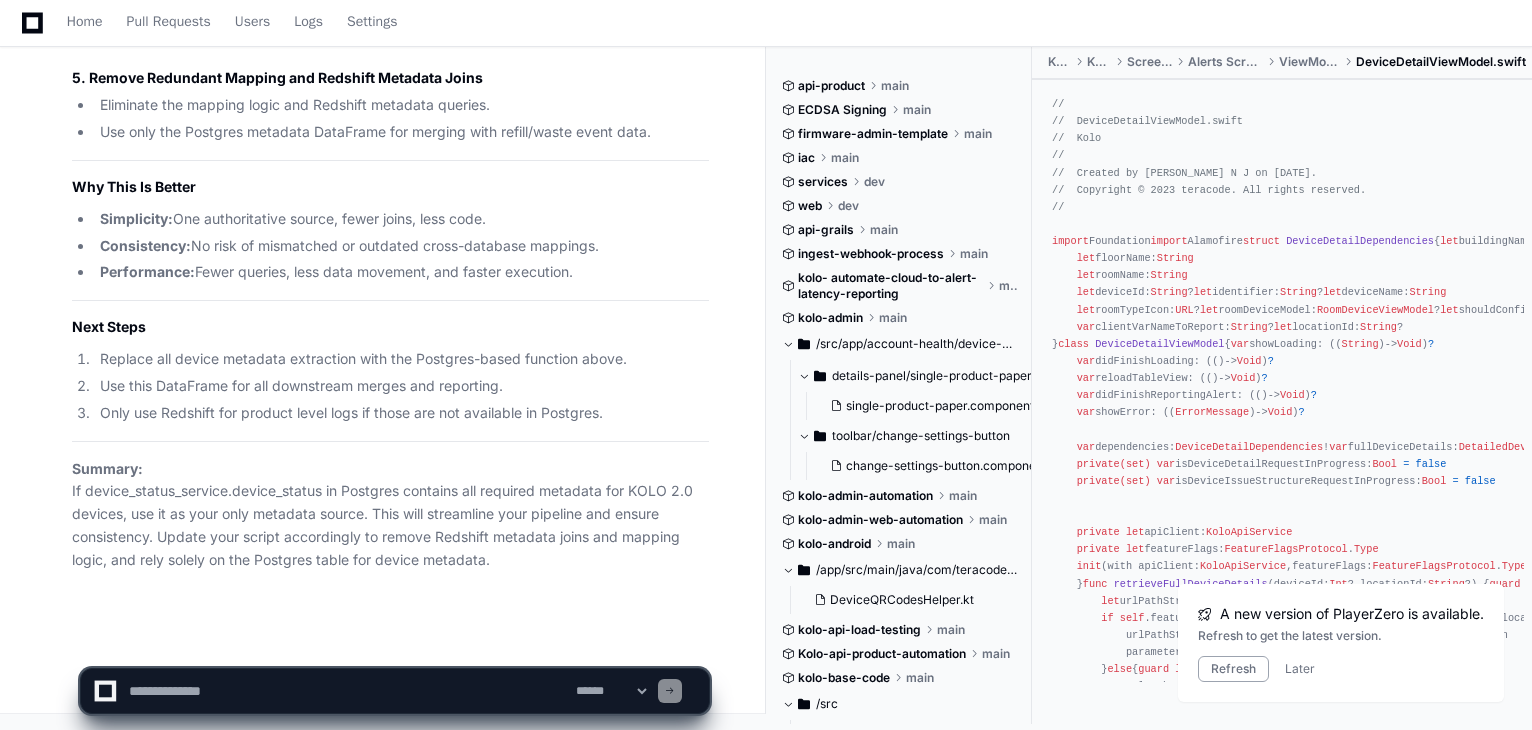 click 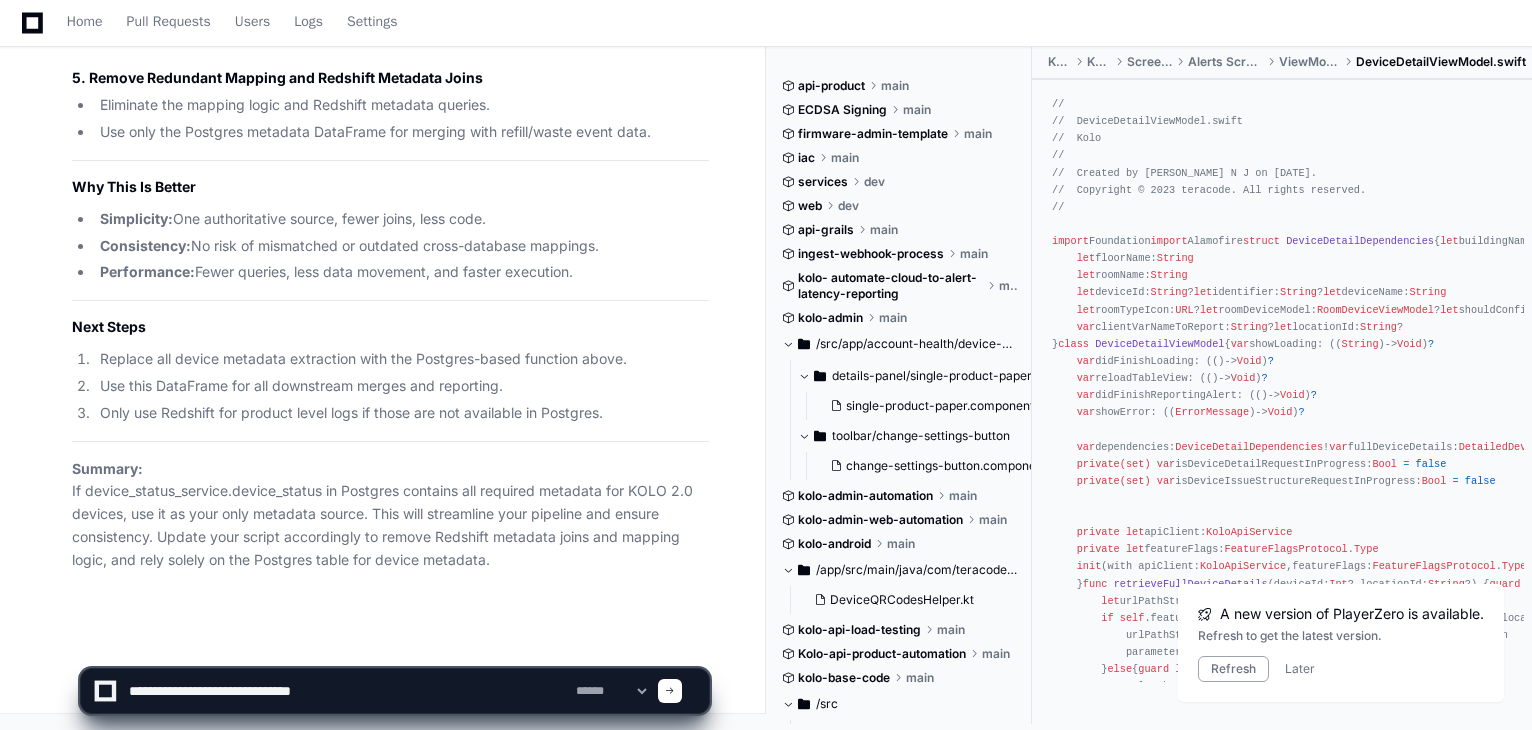 type on "**********" 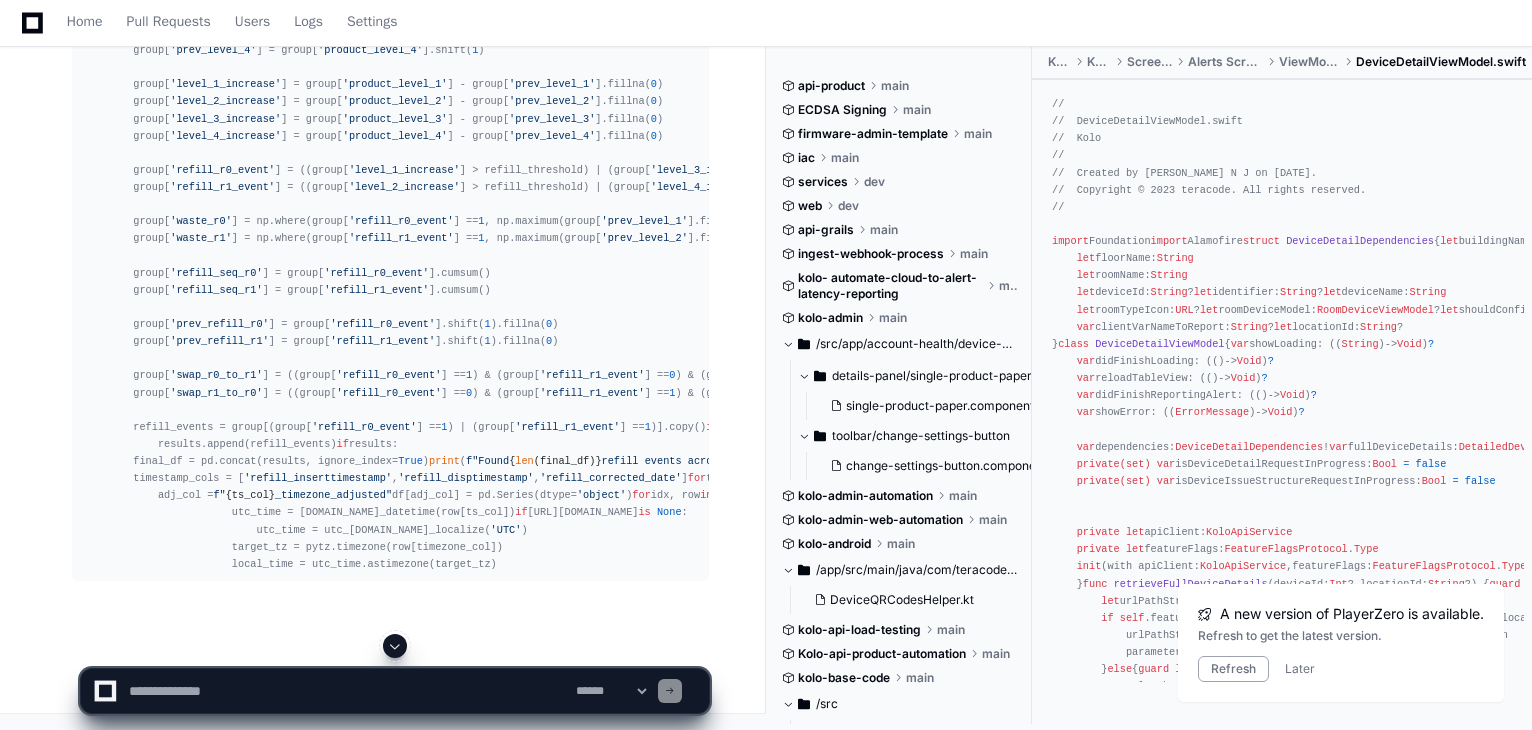 scroll, scrollTop: 188088, scrollLeft: 0, axis: vertical 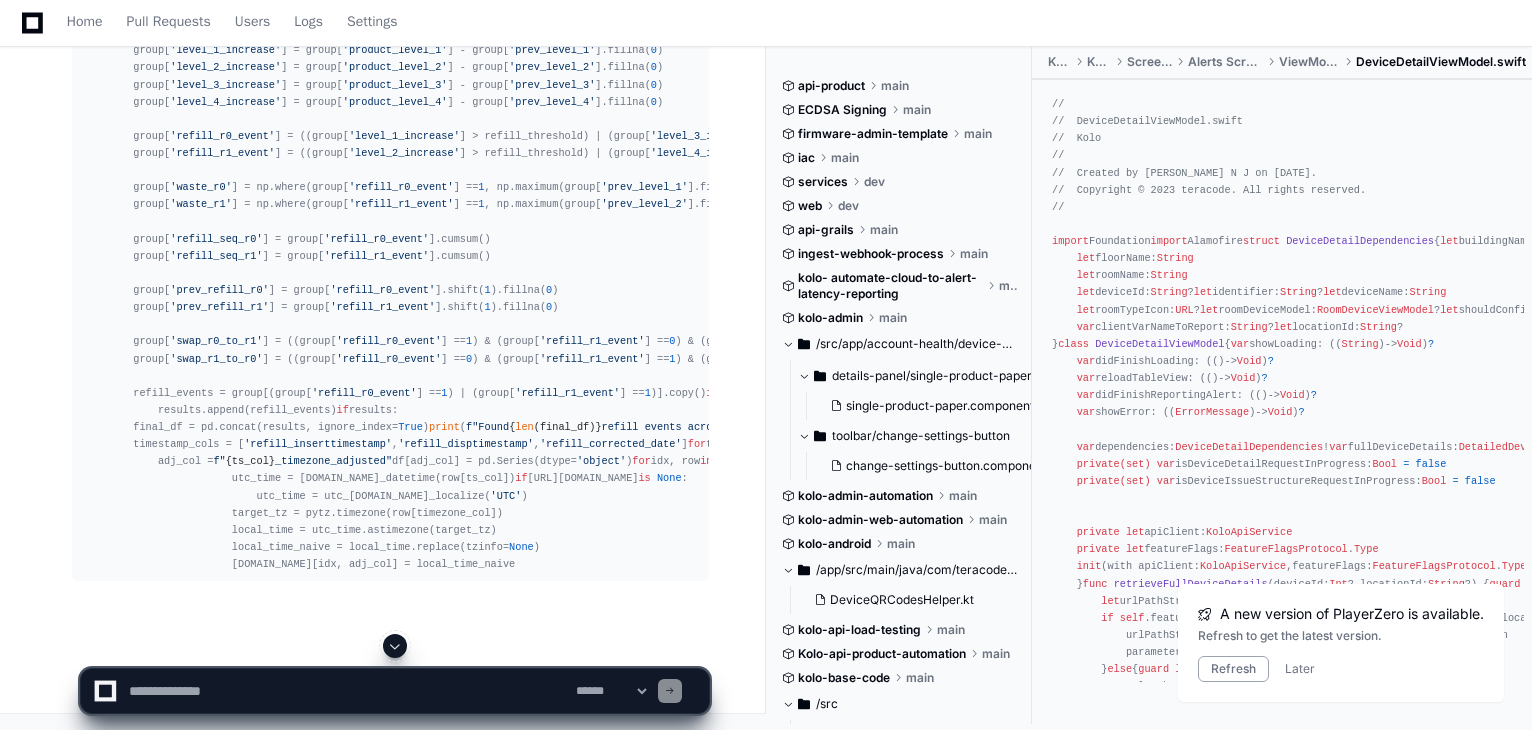 click 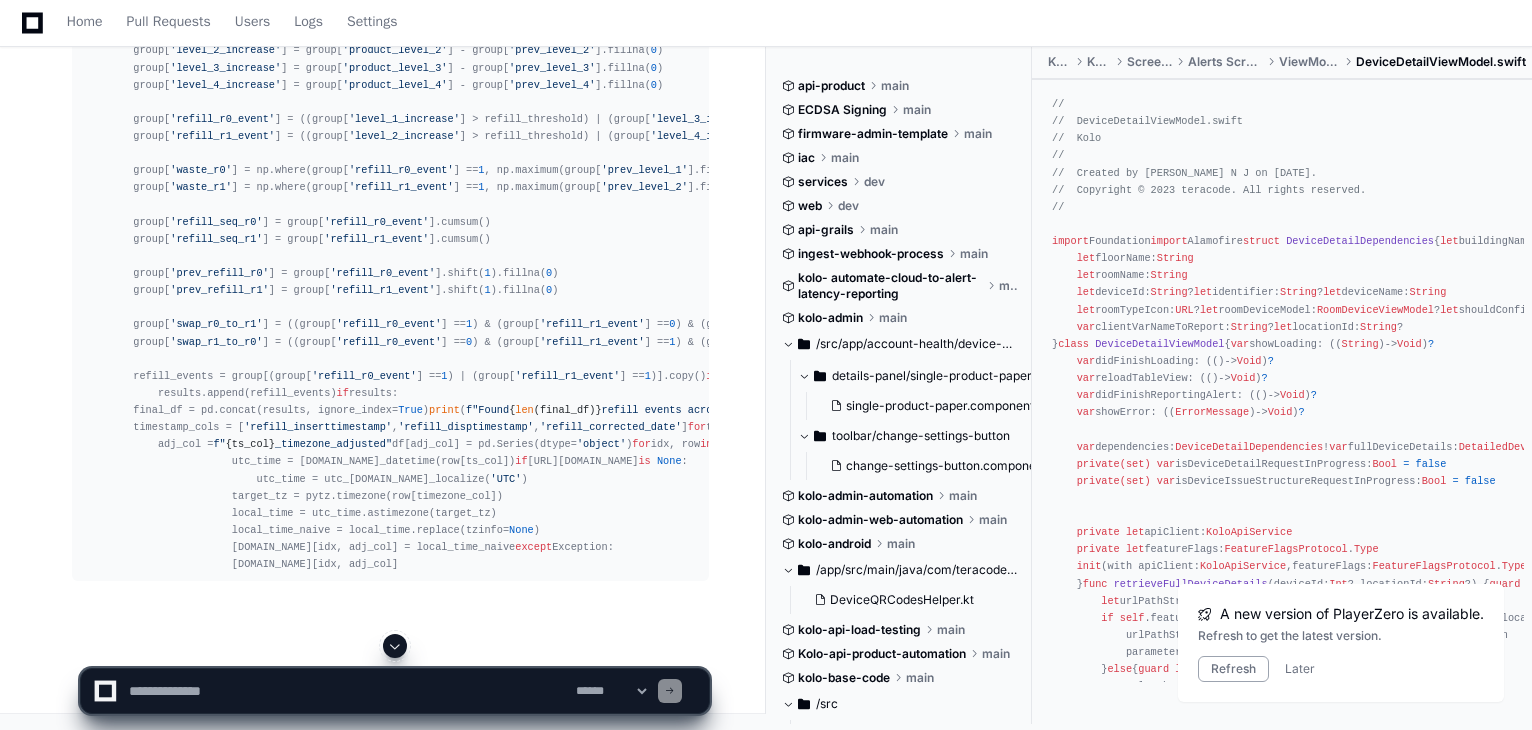 scroll, scrollTop: 190326, scrollLeft: 0, axis: vertical 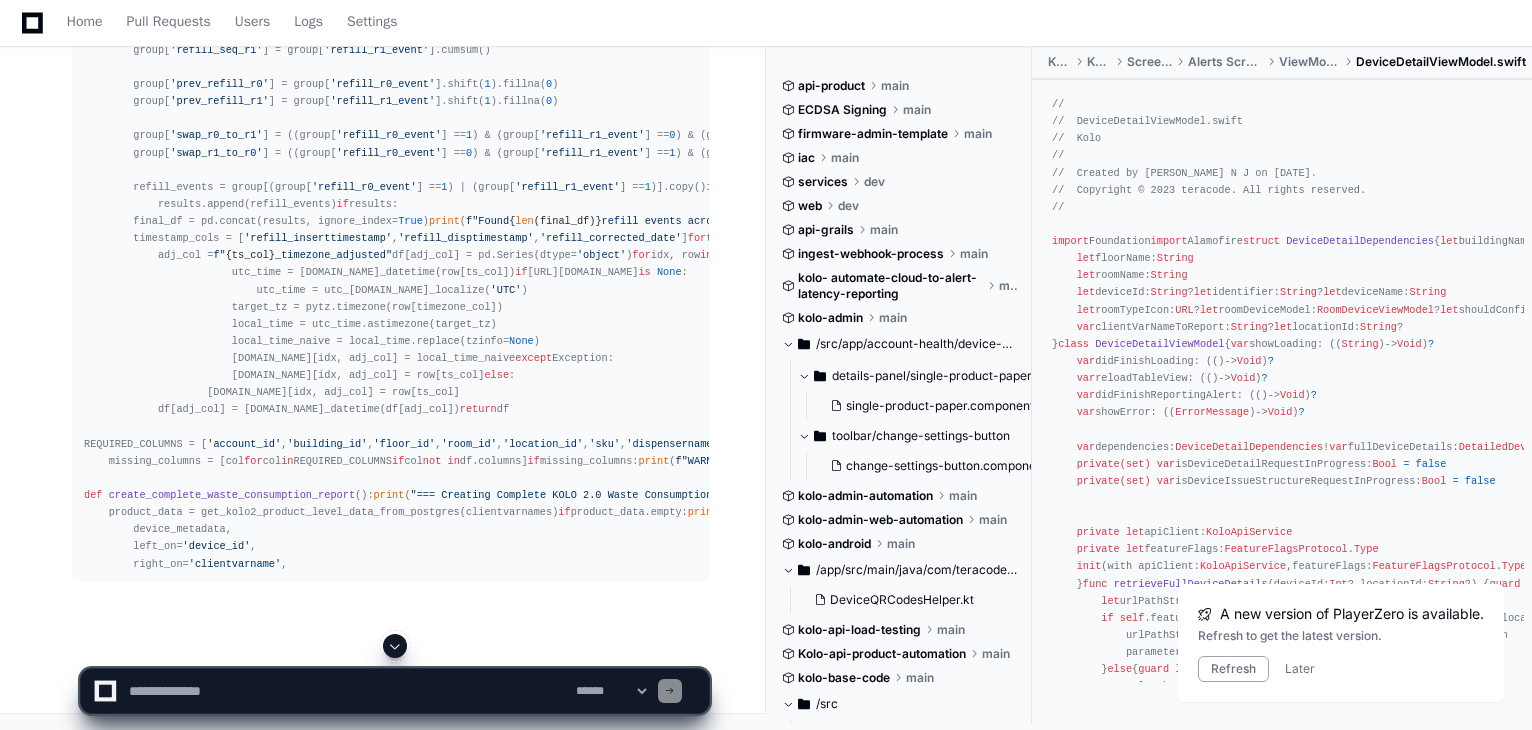 click 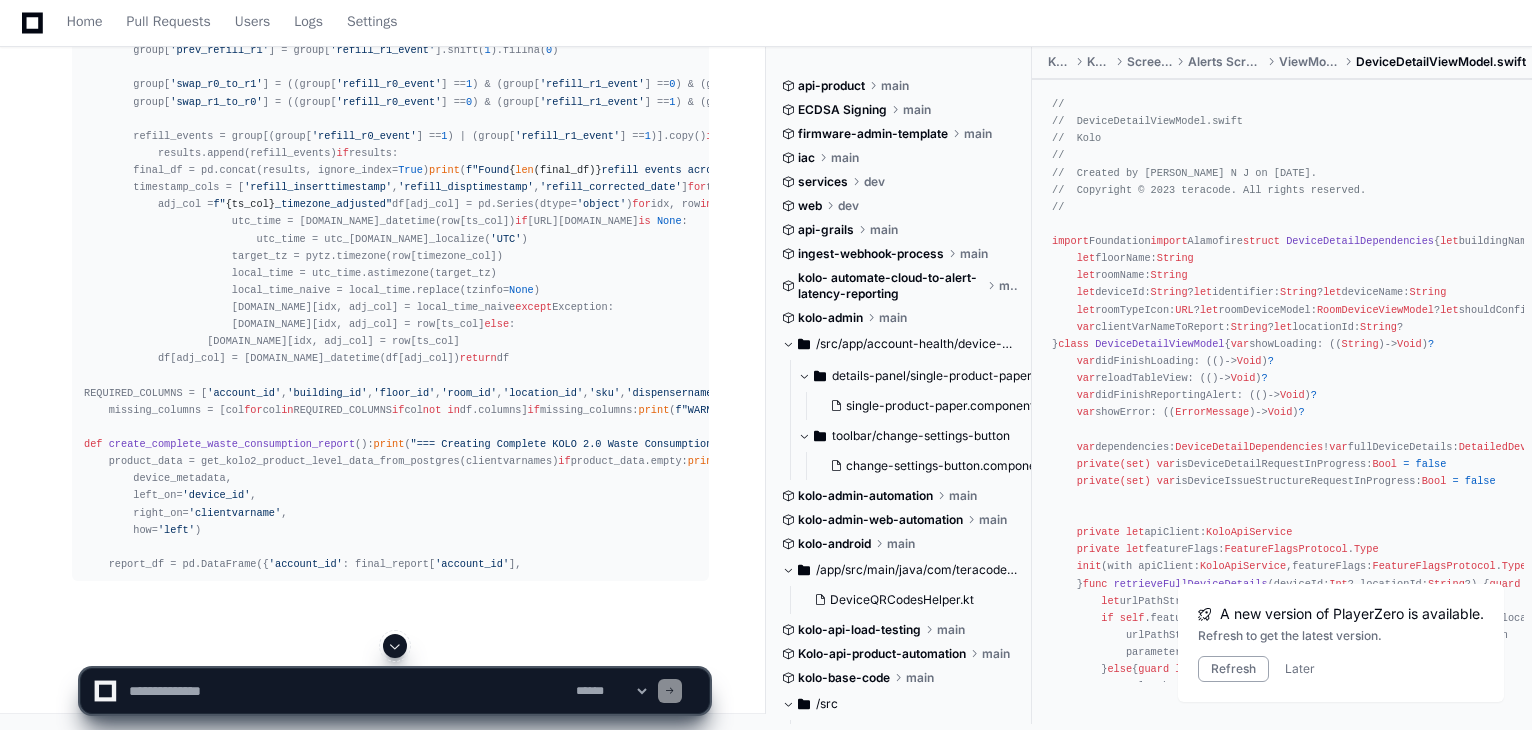 scroll, scrollTop: 191252, scrollLeft: 0, axis: vertical 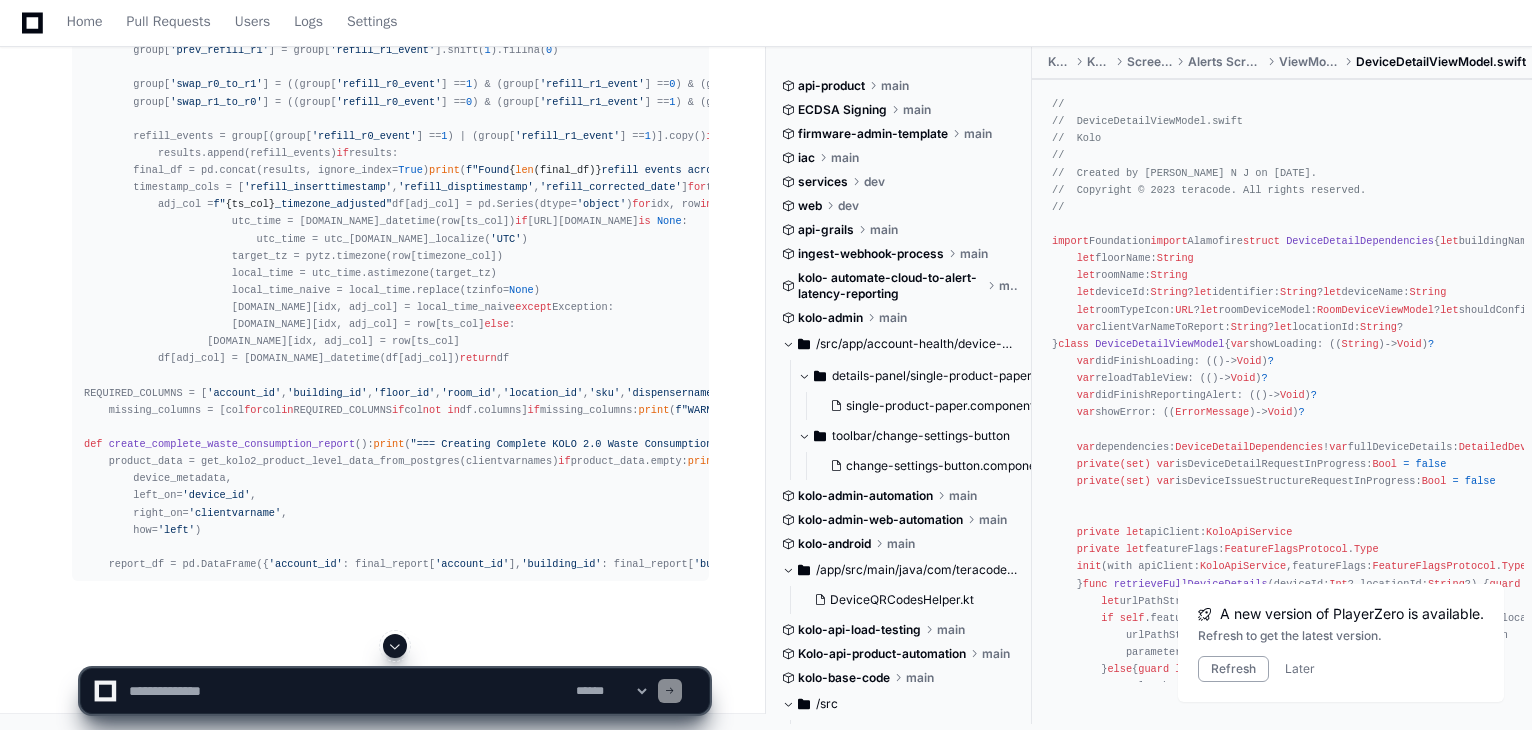 click 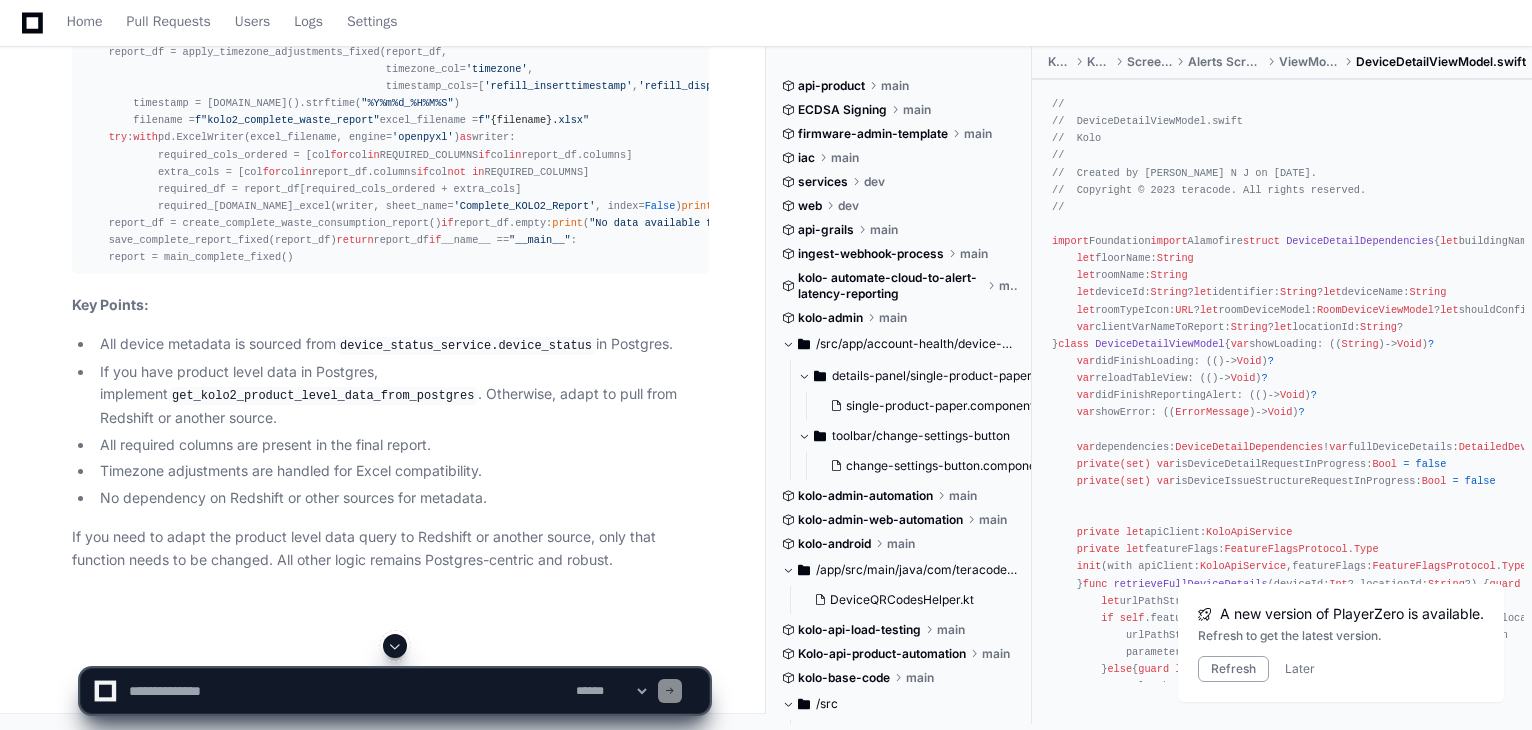 click 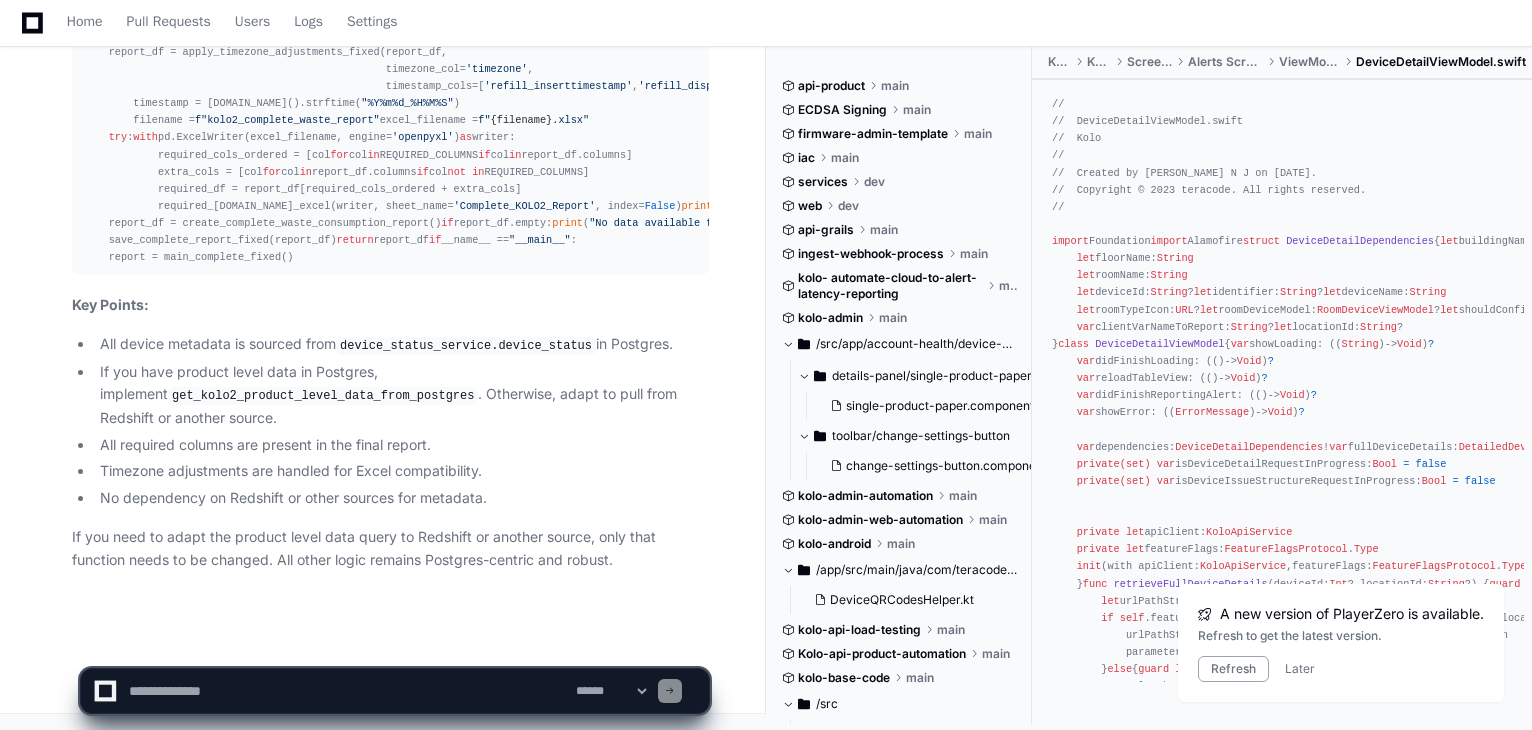 scroll, scrollTop: 193134, scrollLeft: 0, axis: vertical 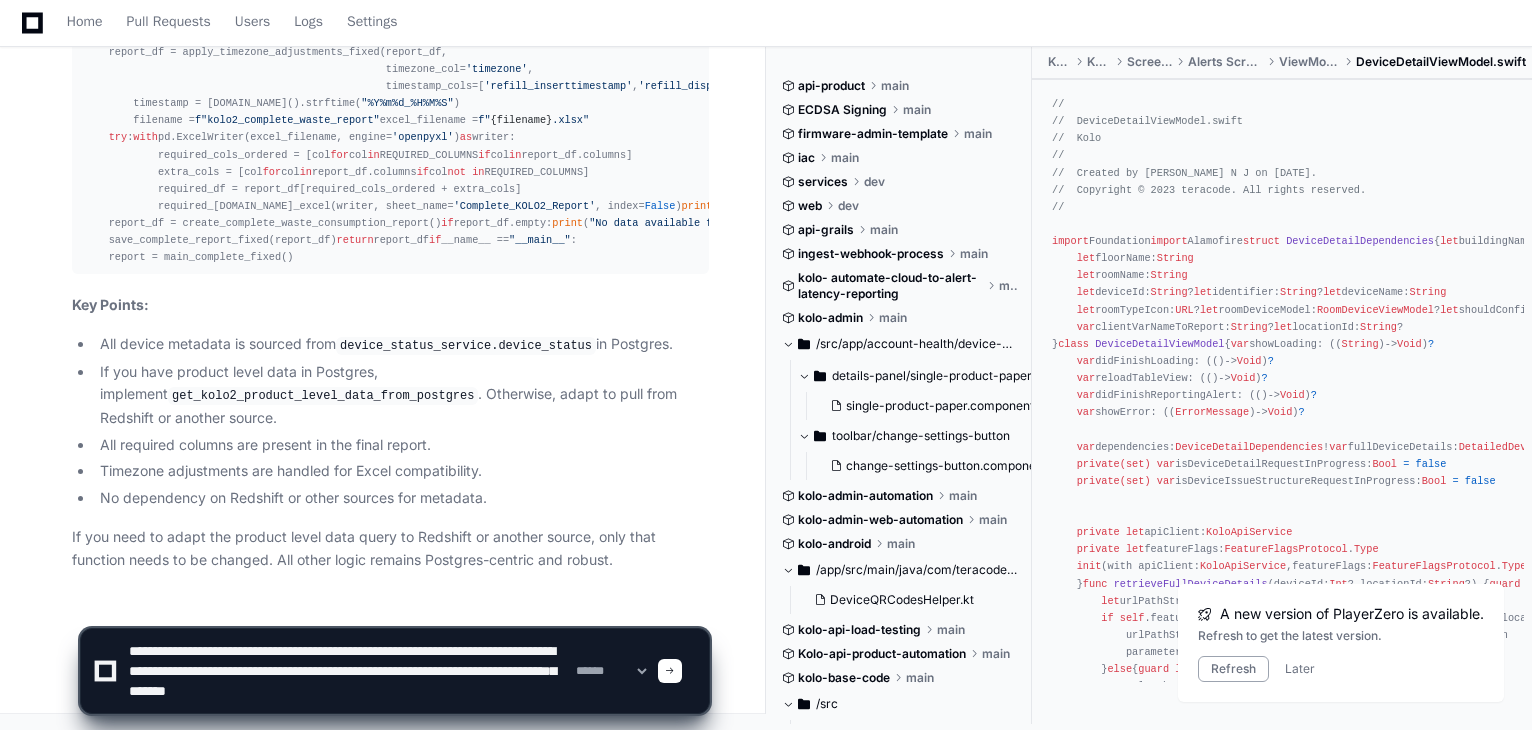 paste on "**********" 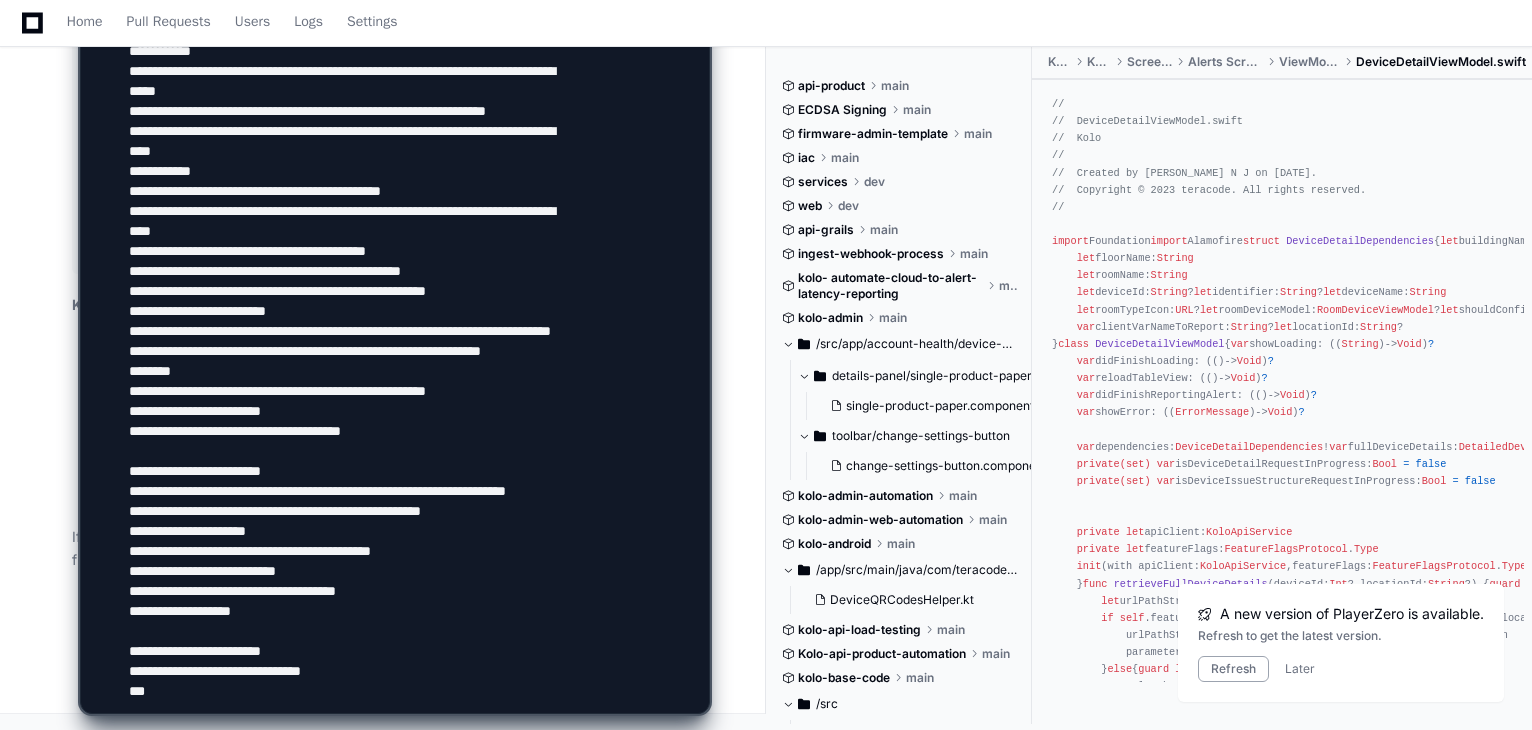 scroll, scrollTop: 2360, scrollLeft: 0, axis: vertical 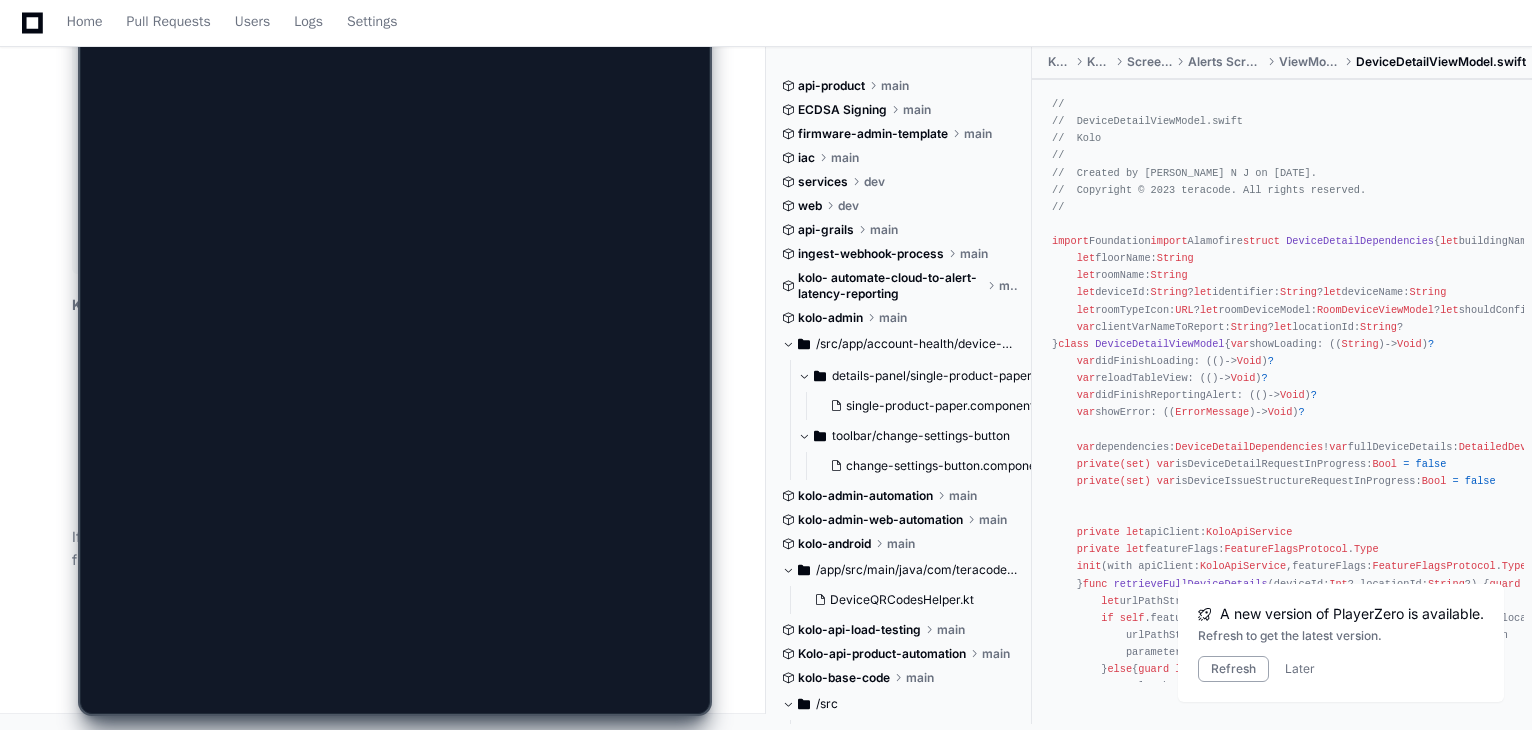 type 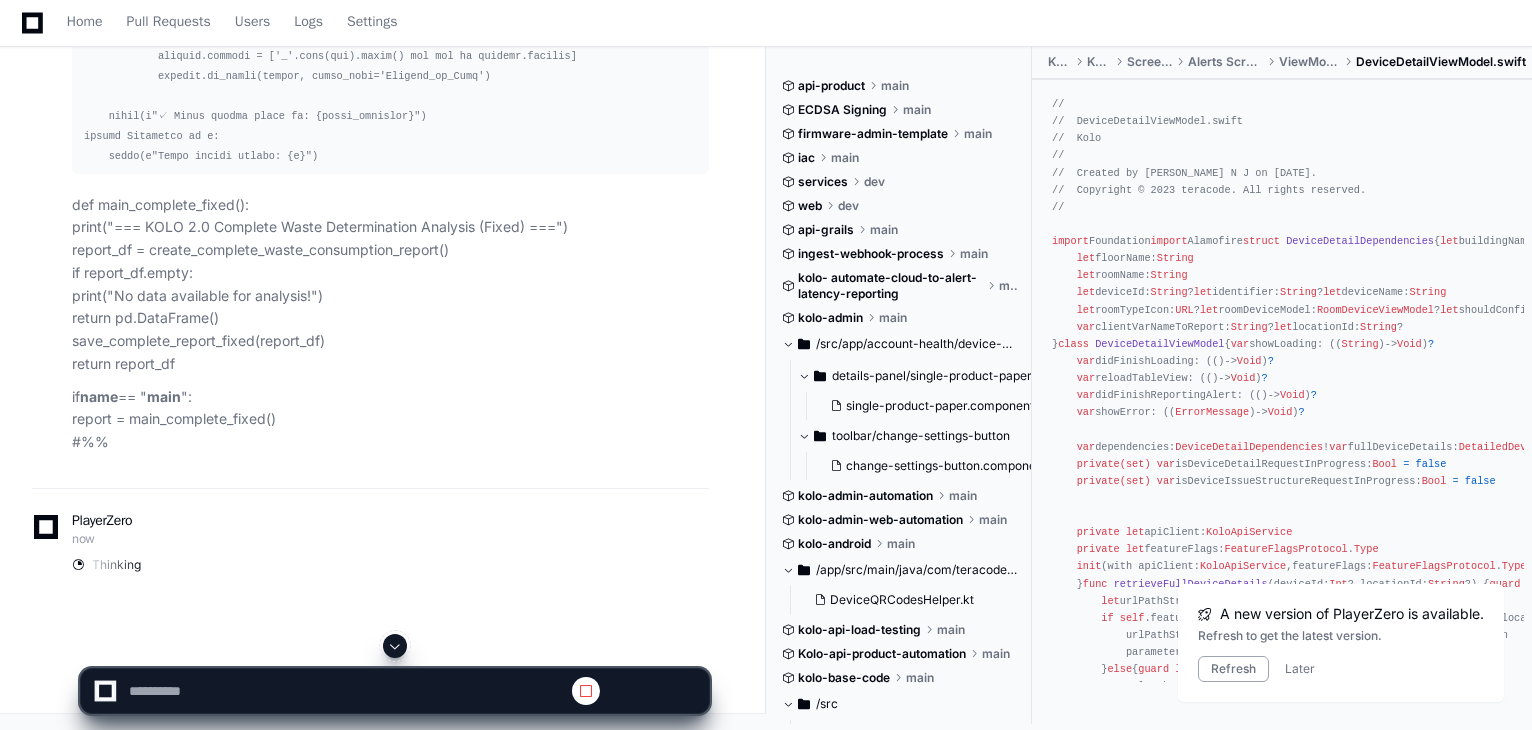 scroll, scrollTop: 0, scrollLeft: 0, axis: both 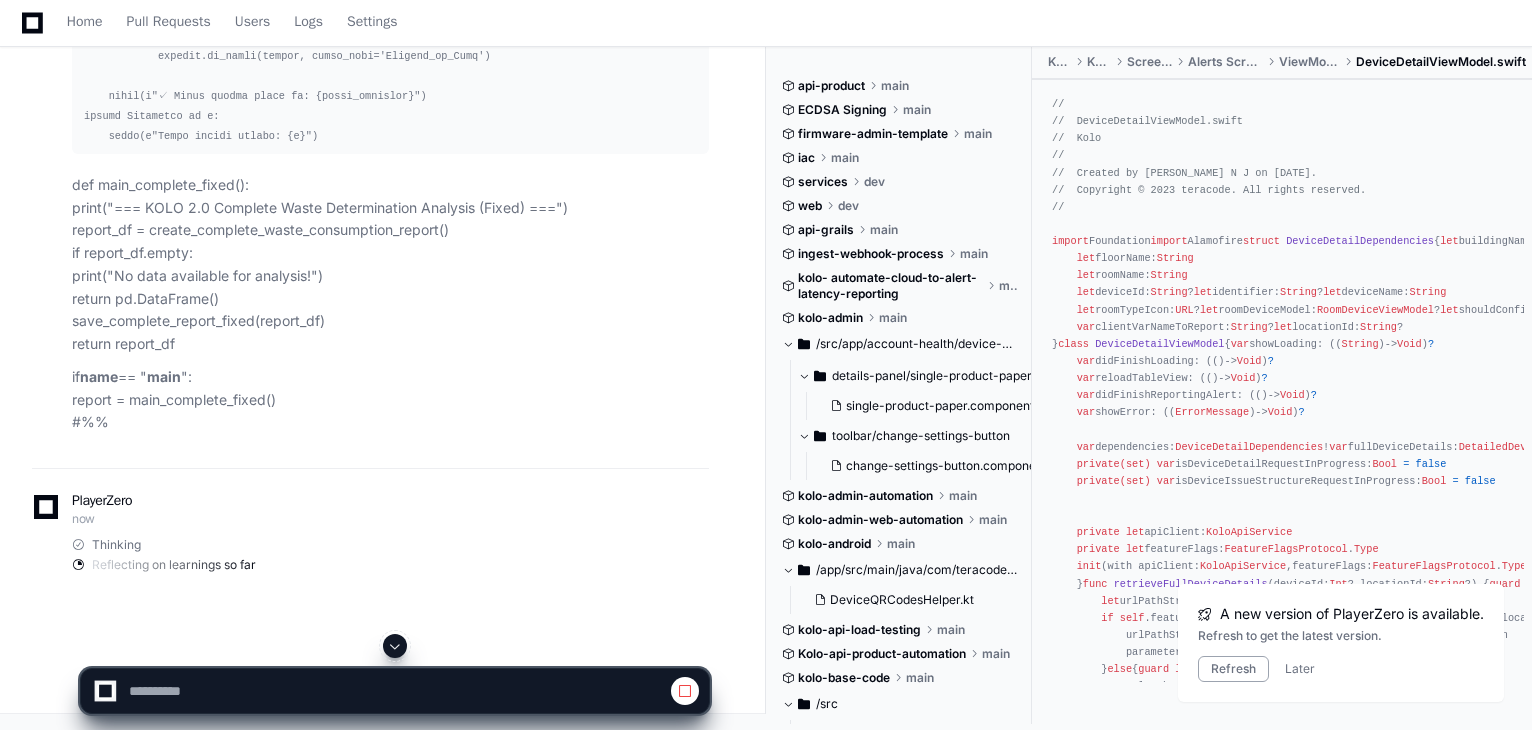 click 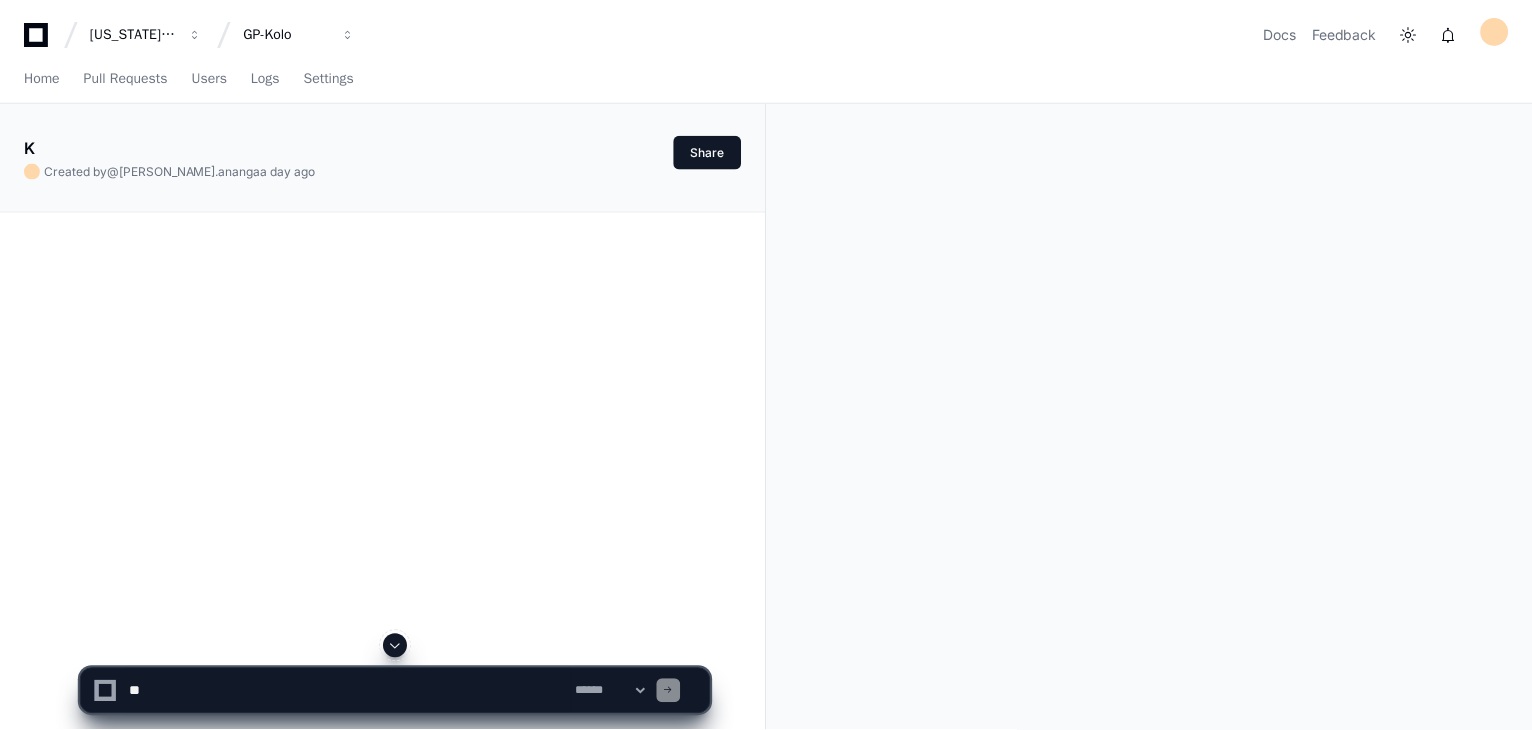 scroll, scrollTop: 0, scrollLeft: 0, axis: both 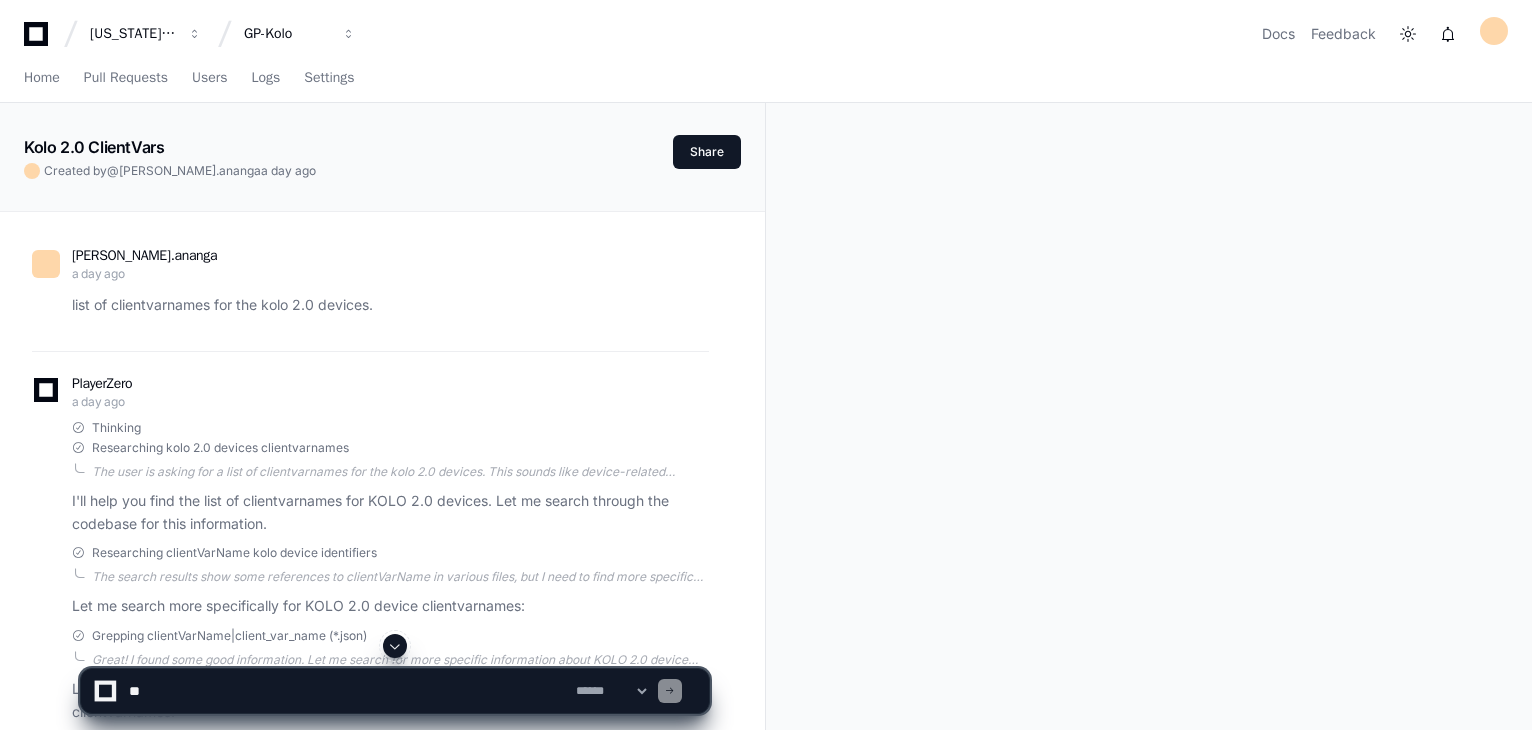 click 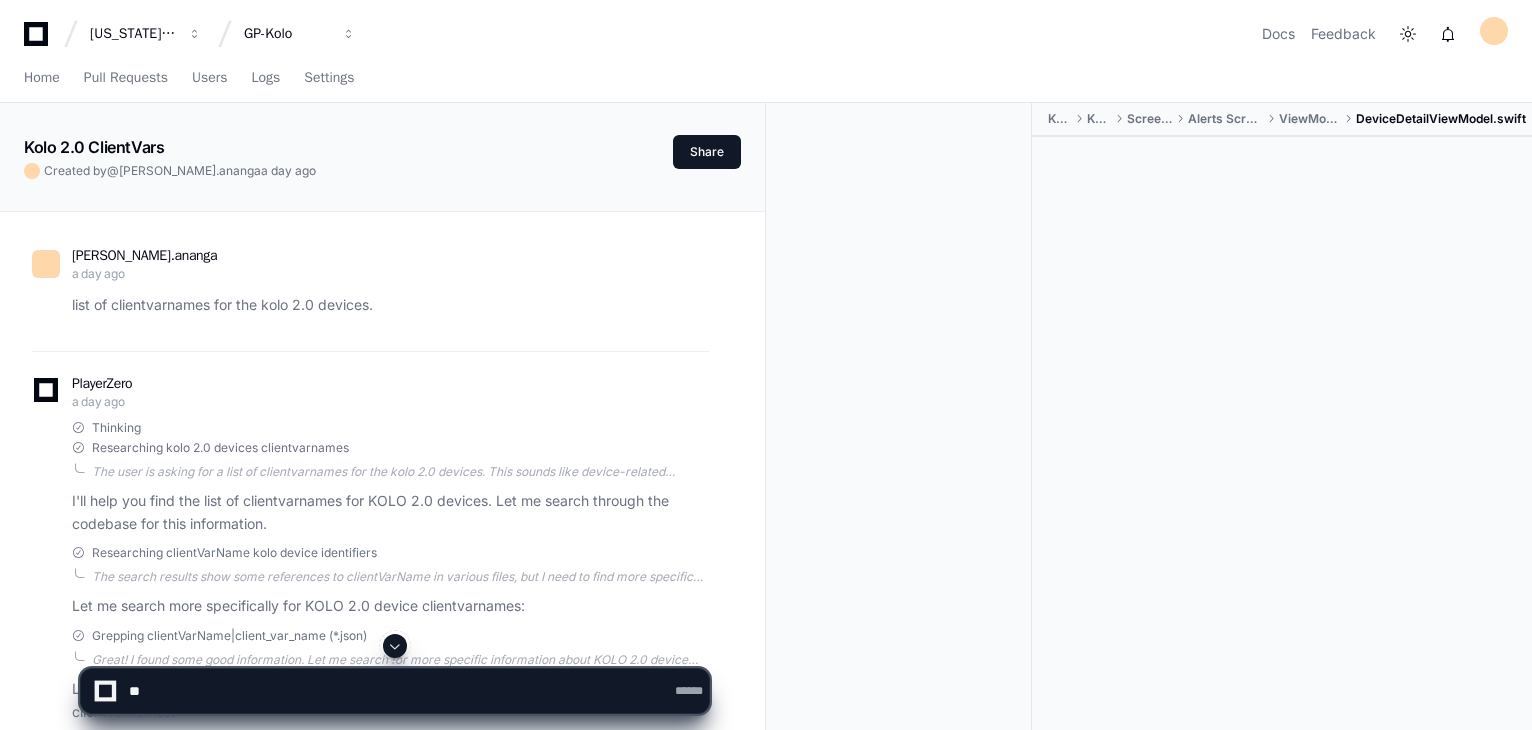 click 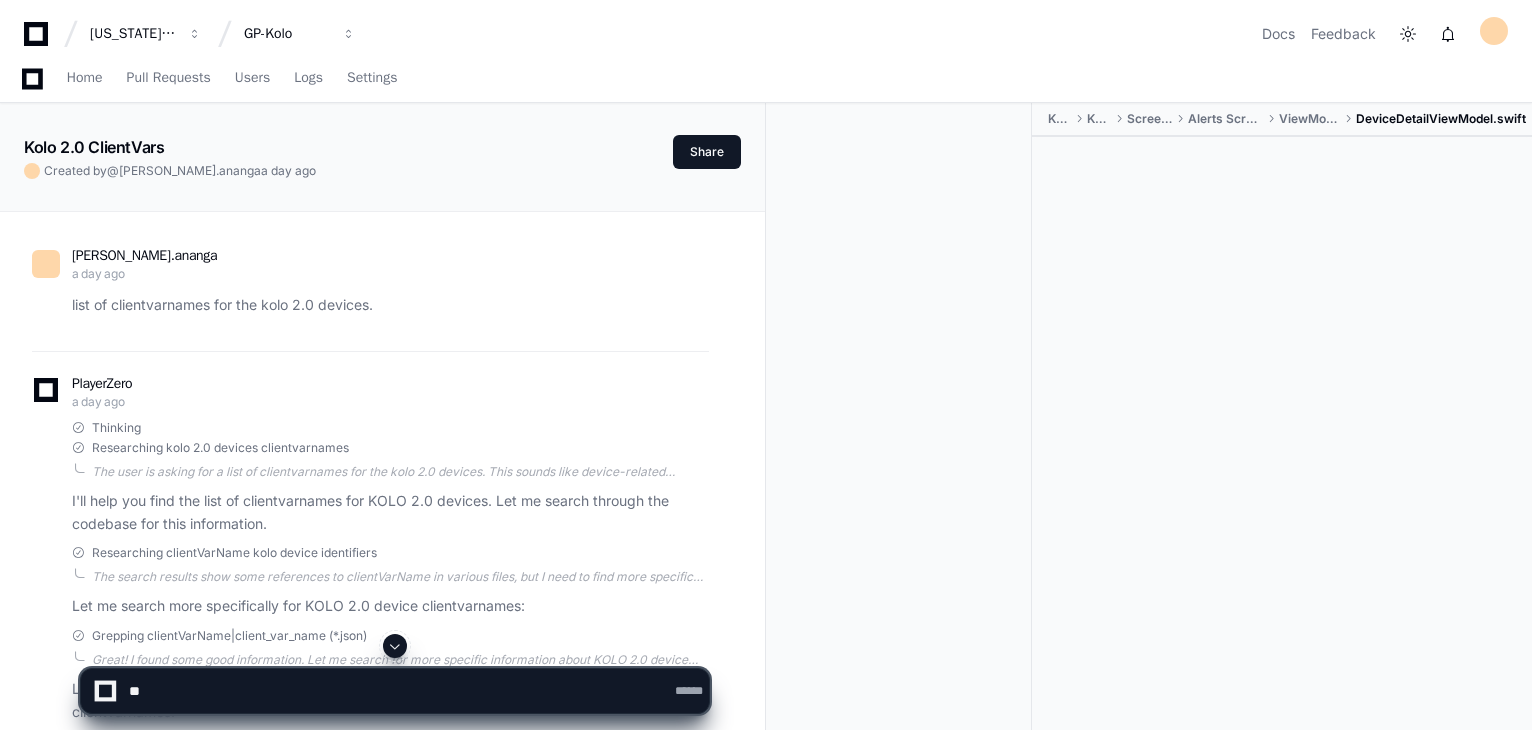 click 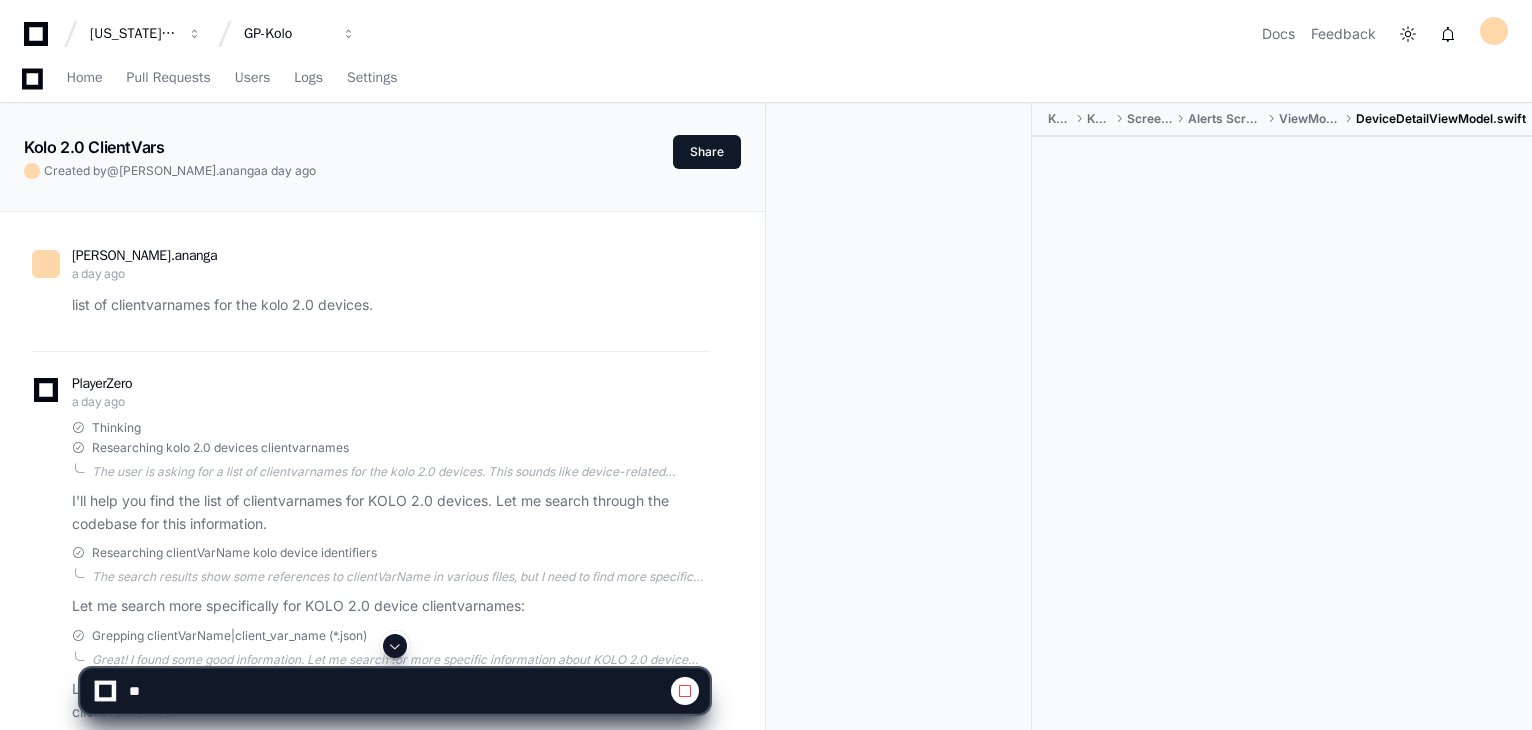 scroll, scrollTop: 87020, scrollLeft: 0, axis: vertical 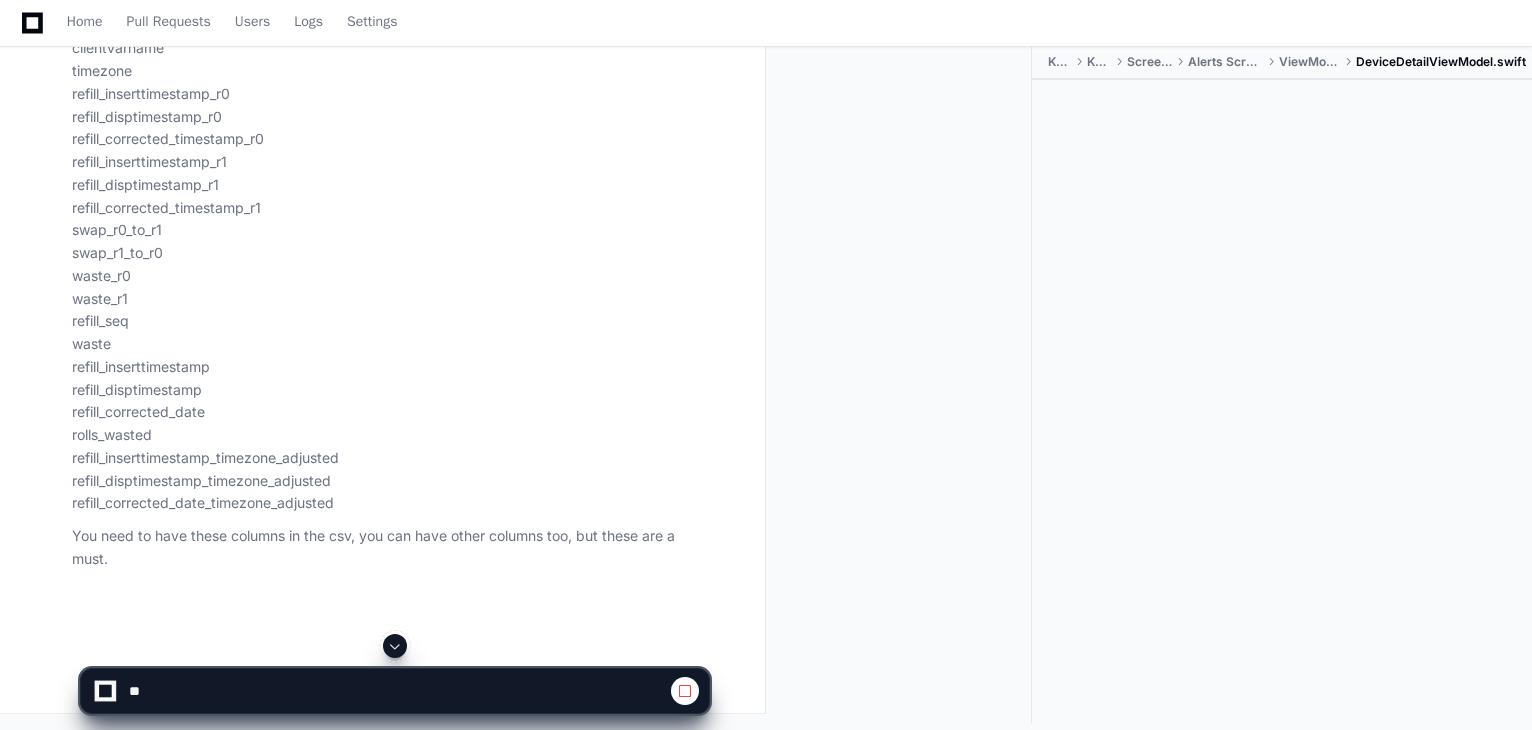 click 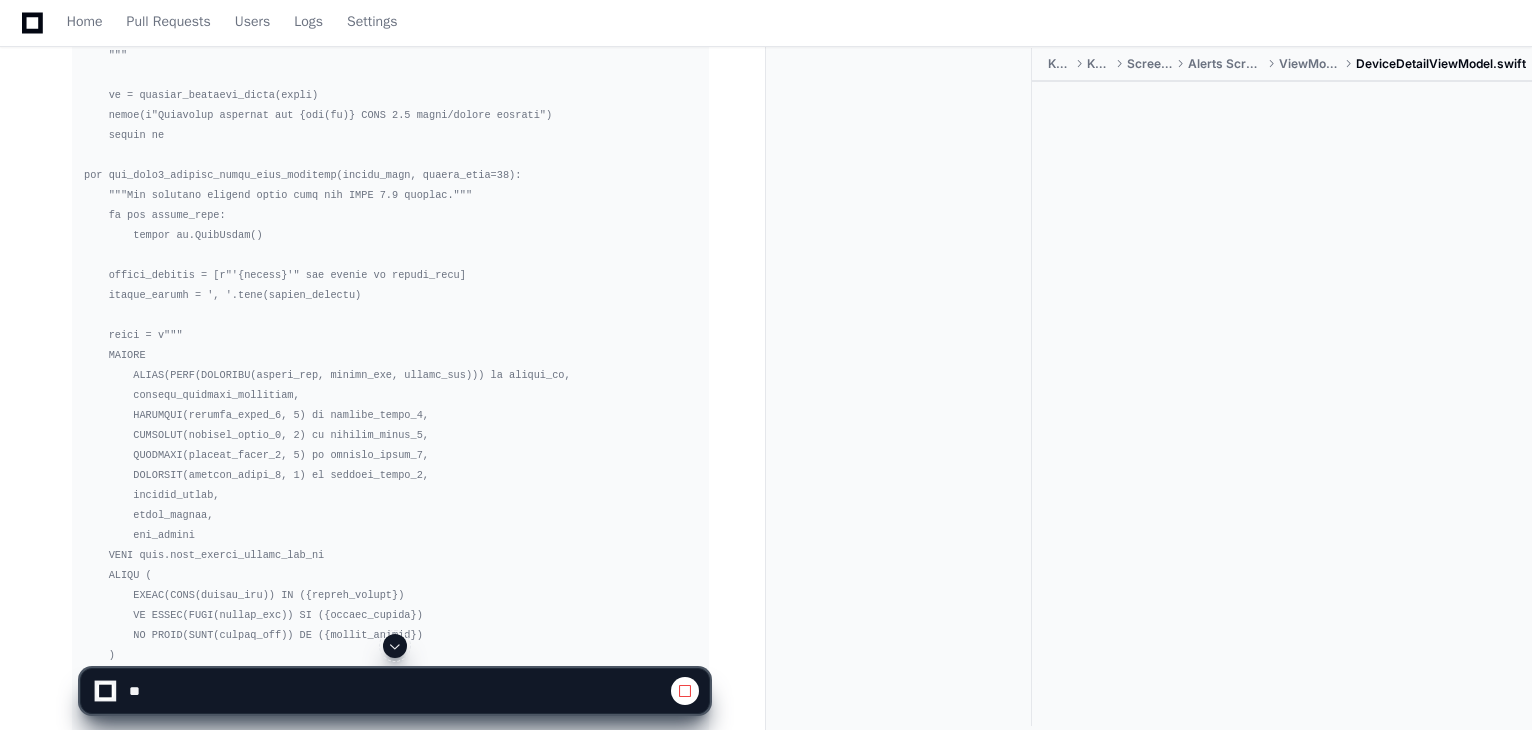 click 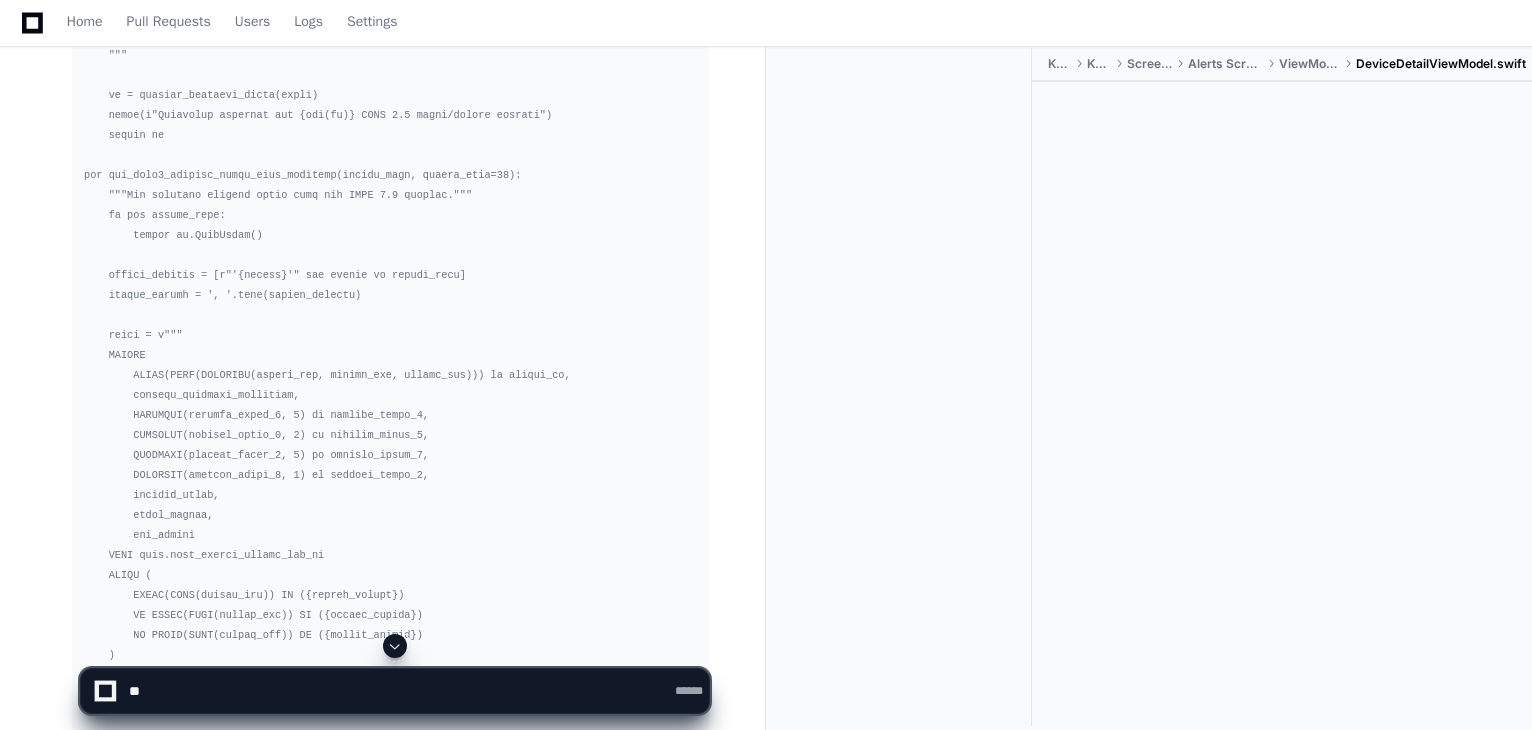 click 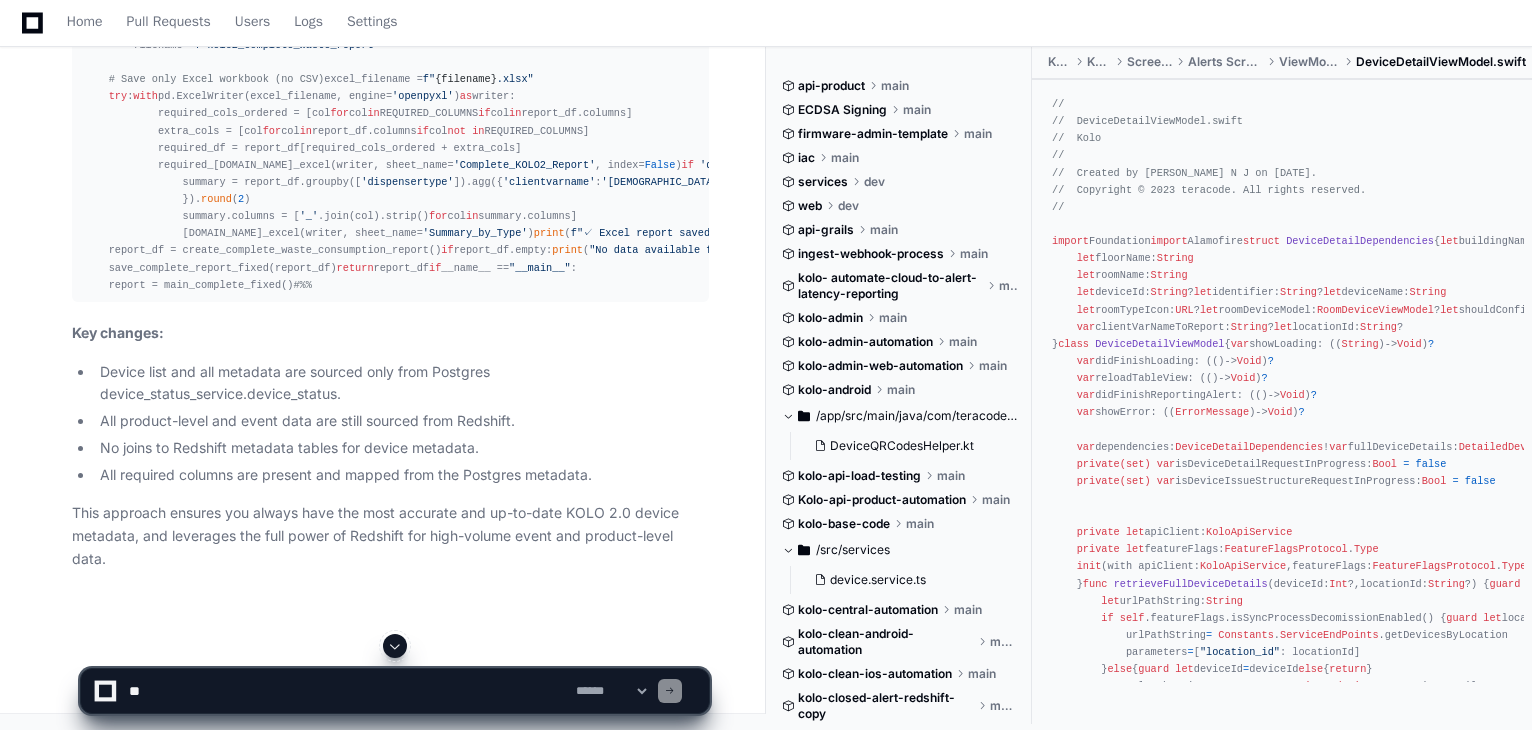 click 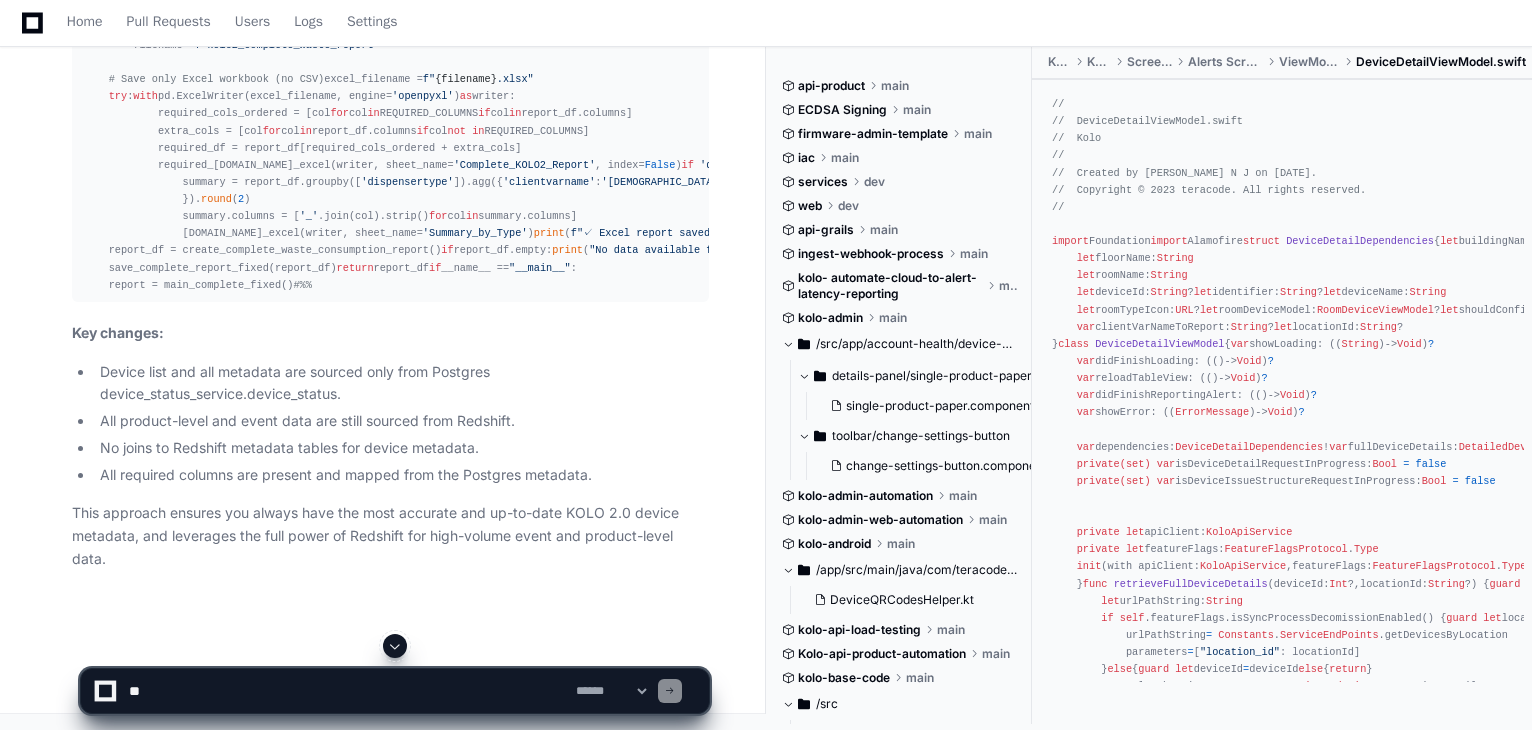 scroll, scrollTop: 203987, scrollLeft: 0, axis: vertical 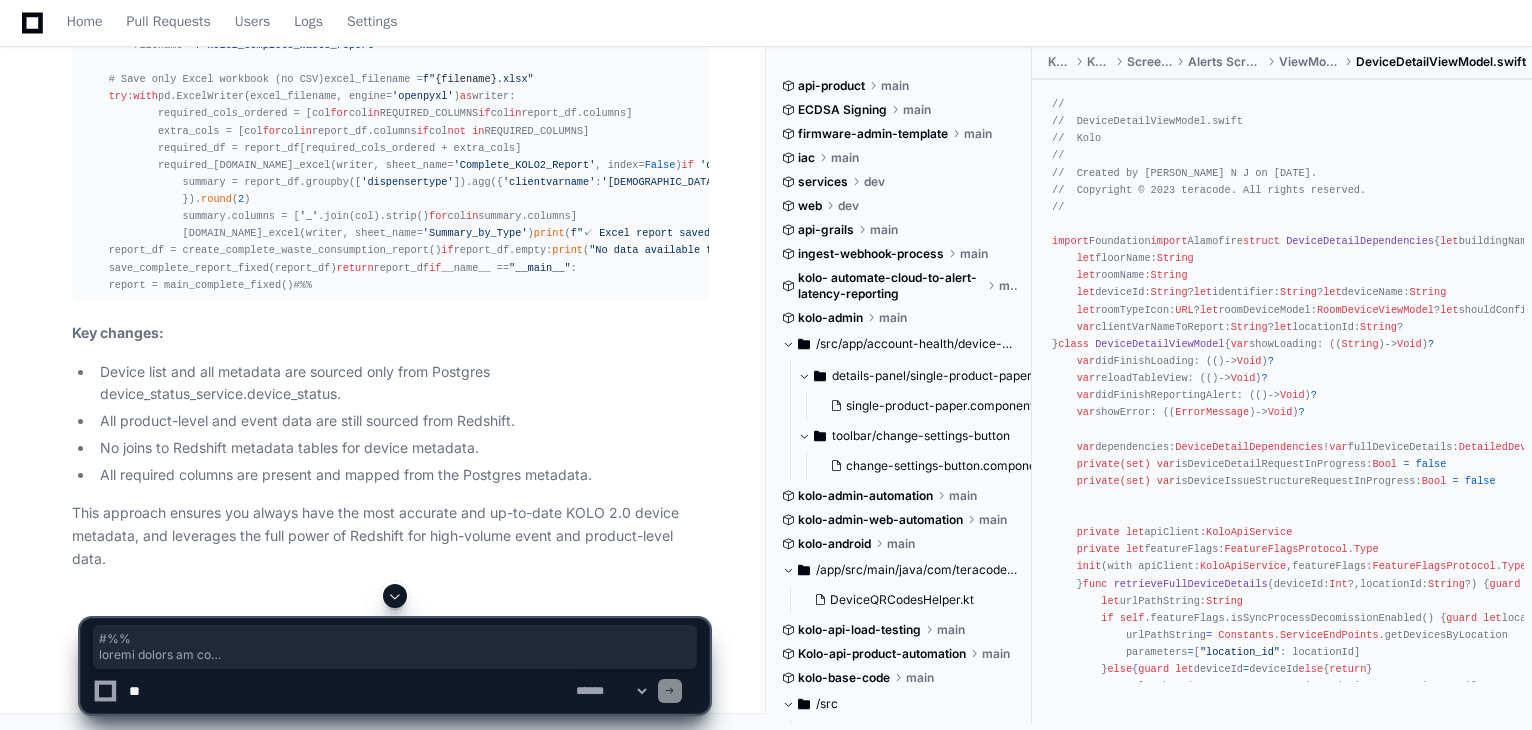 drag, startPoint x: 84, startPoint y: 525, endPoint x: 147, endPoint y: 554, distance: 69.354164 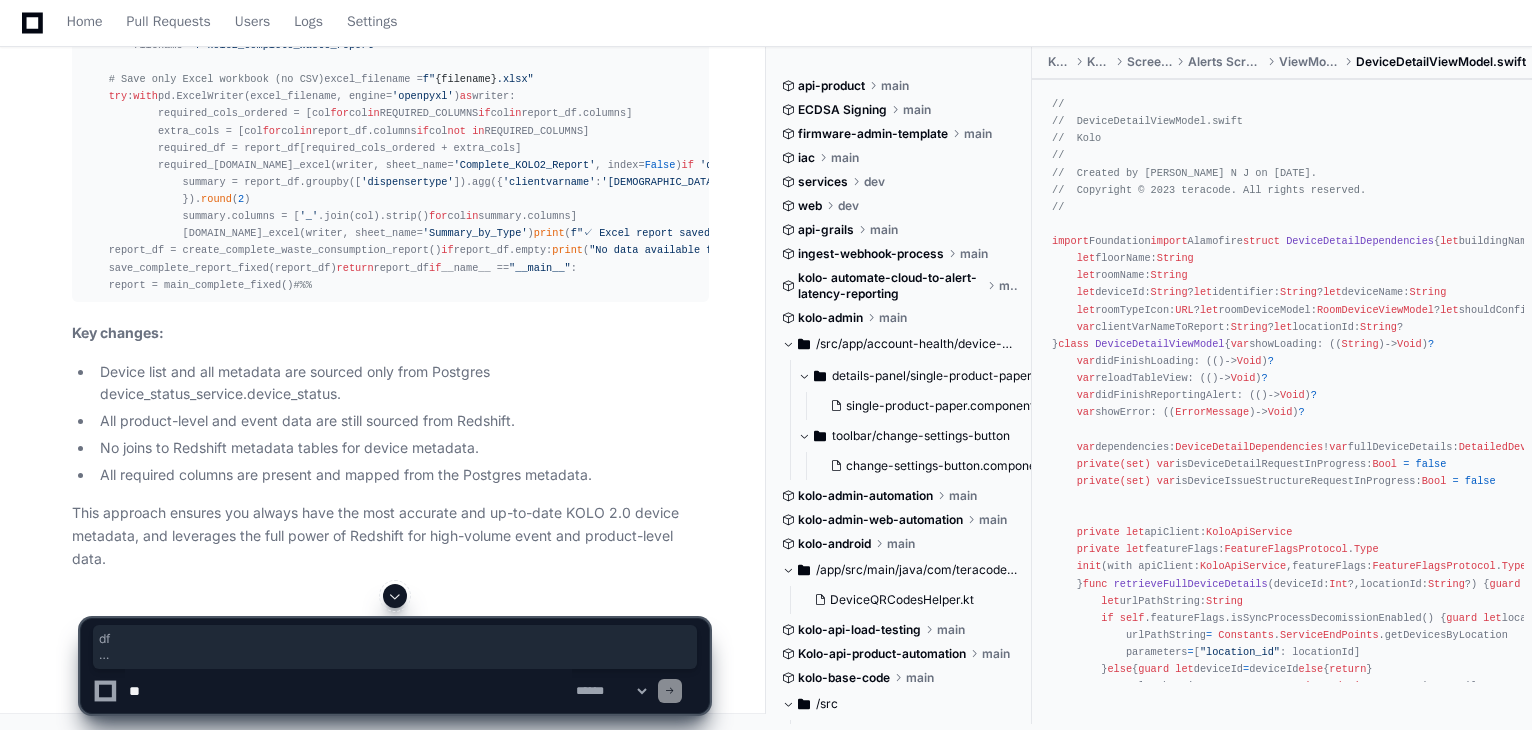 scroll, scrollTop: 205587, scrollLeft: 0, axis: vertical 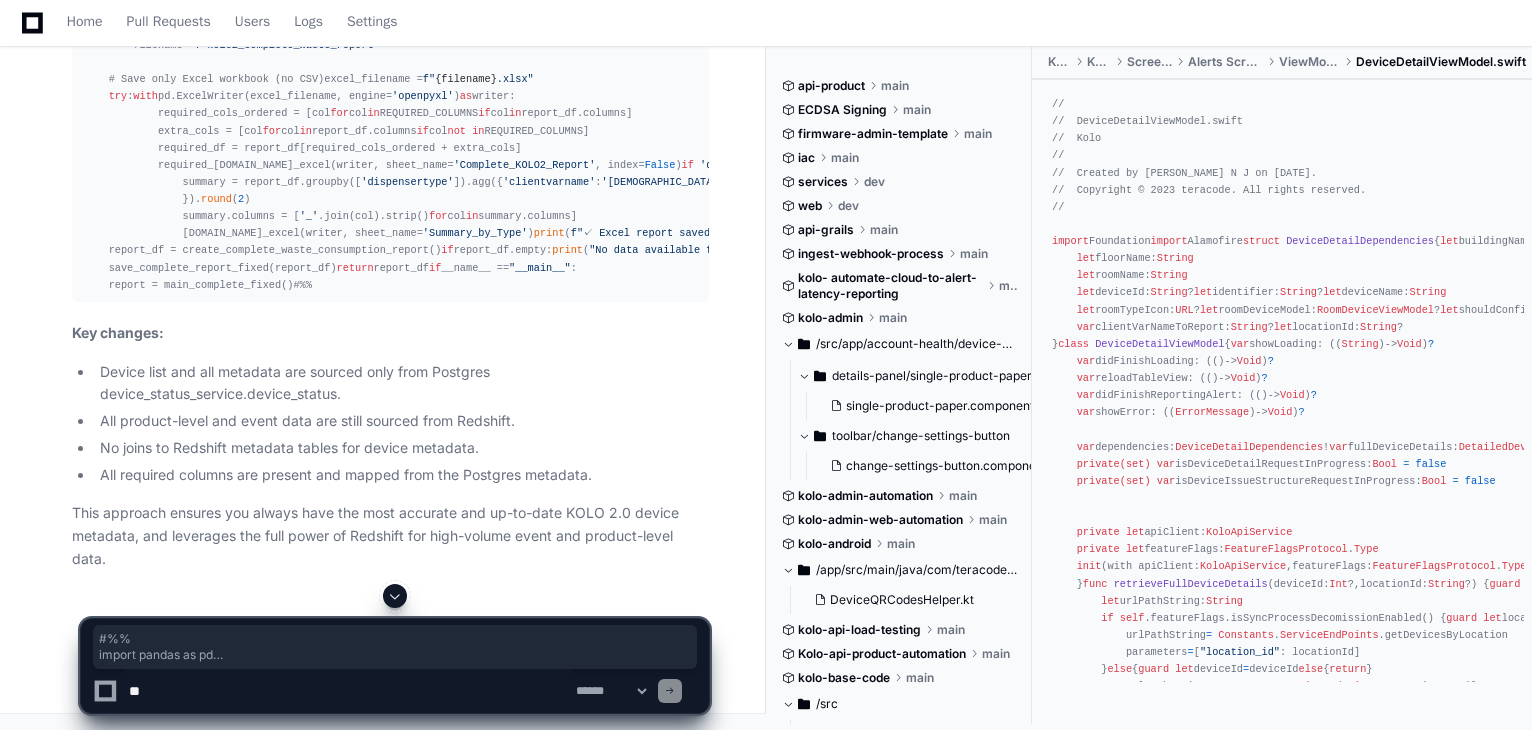 drag, startPoint x: 85, startPoint y: 230, endPoint x: 200, endPoint y: 475, distance: 270.64737 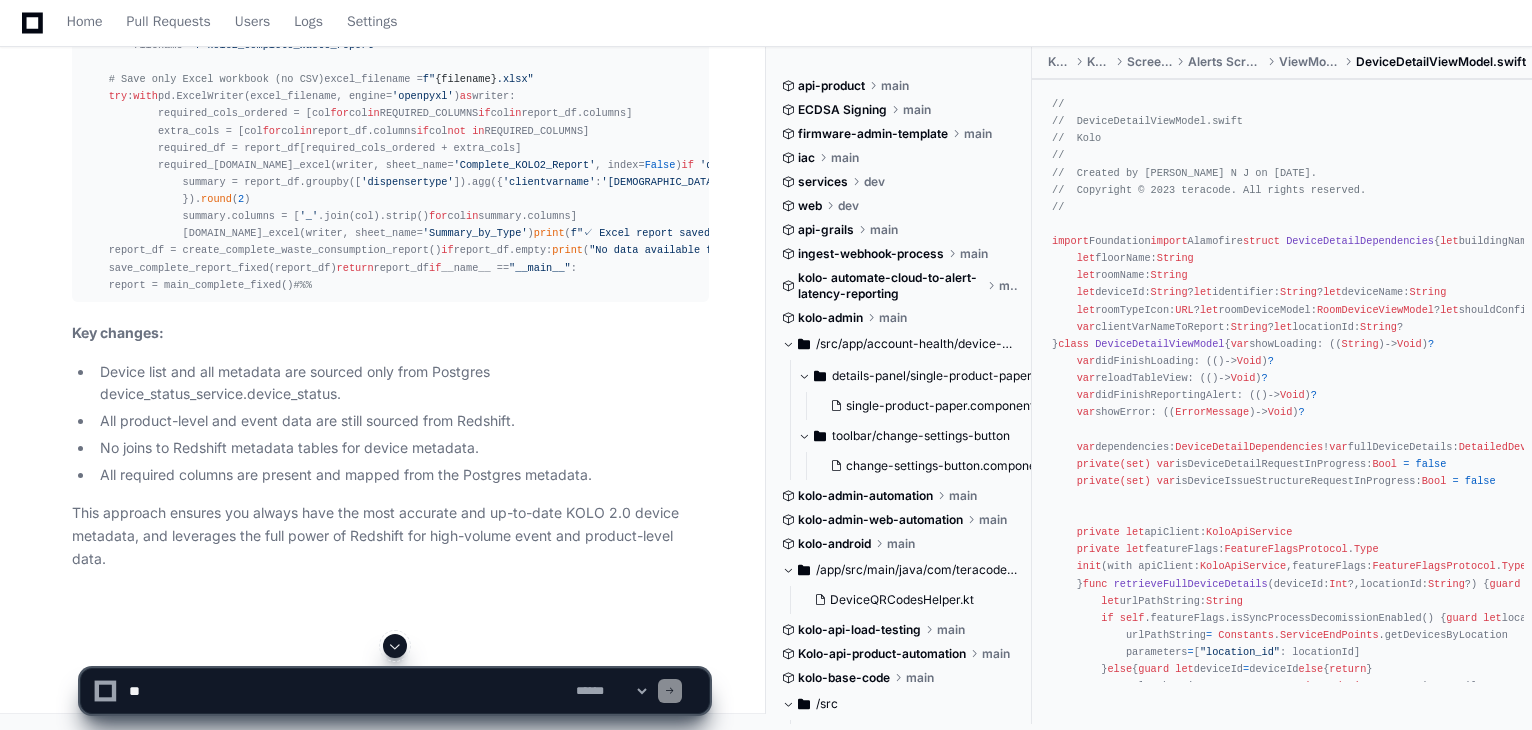 scroll, scrollTop: 204487, scrollLeft: 0, axis: vertical 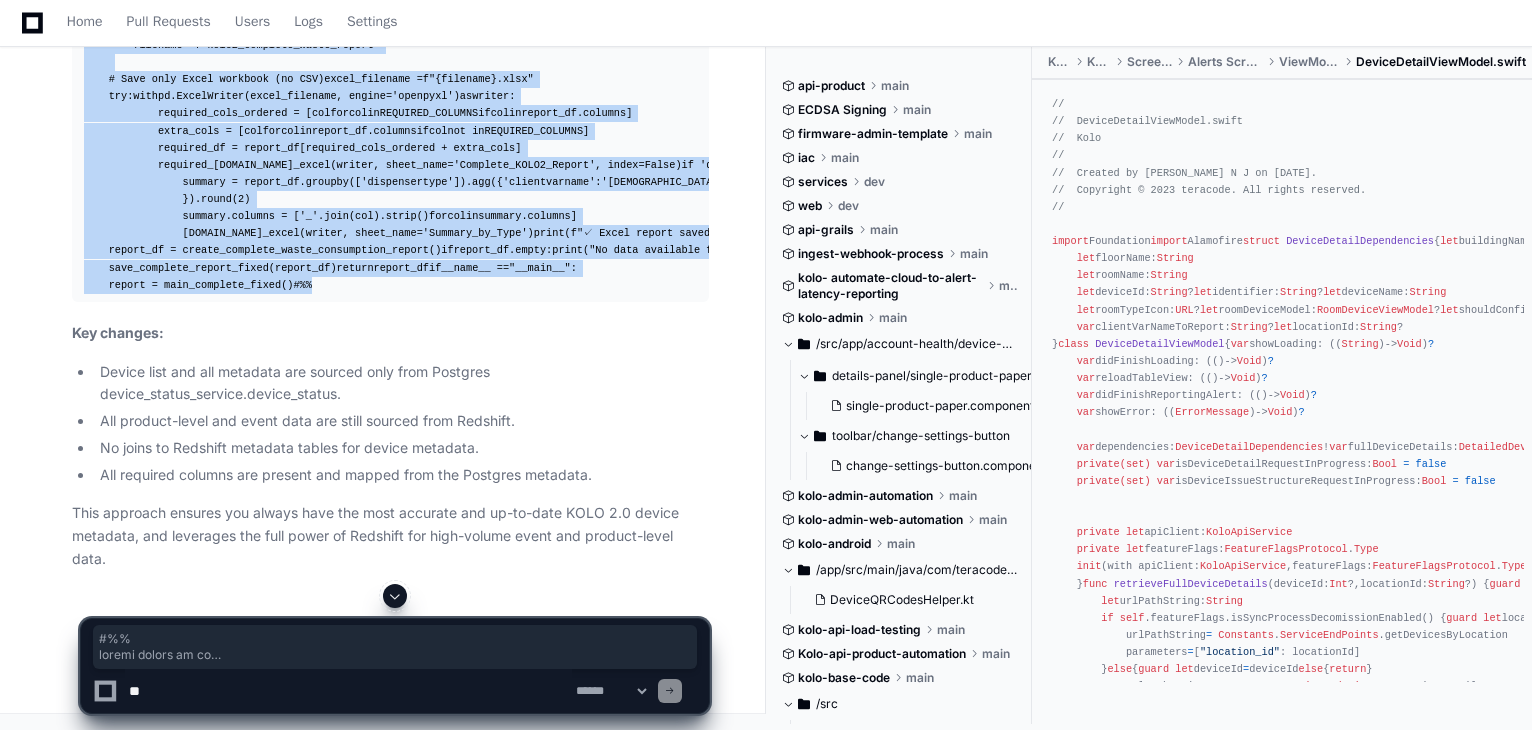 drag, startPoint x: 84, startPoint y: 329, endPoint x: 159, endPoint y: 583, distance: 264.84146 